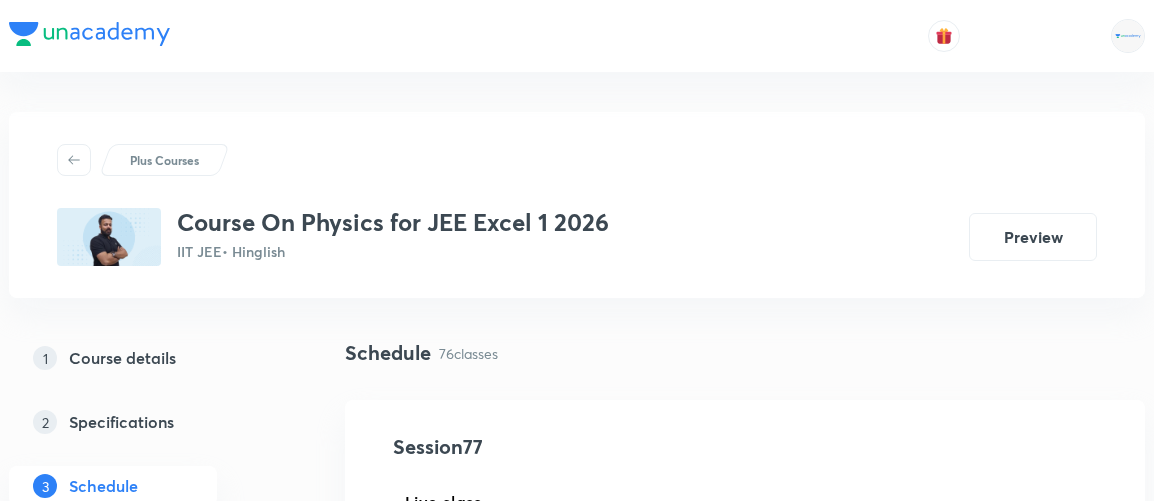 scroll, scrollTop: 270, scrollLeft: 0, axis: vertical 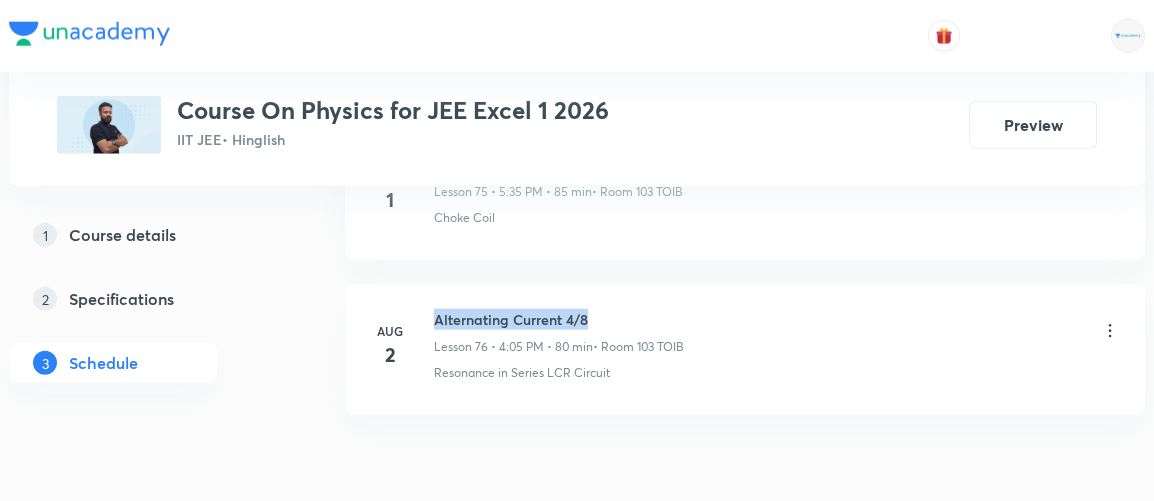 drag, startPoint x: 433, startPoint y: 254, endPoint x: 593, endPoint y: 244, distance: 160.3122 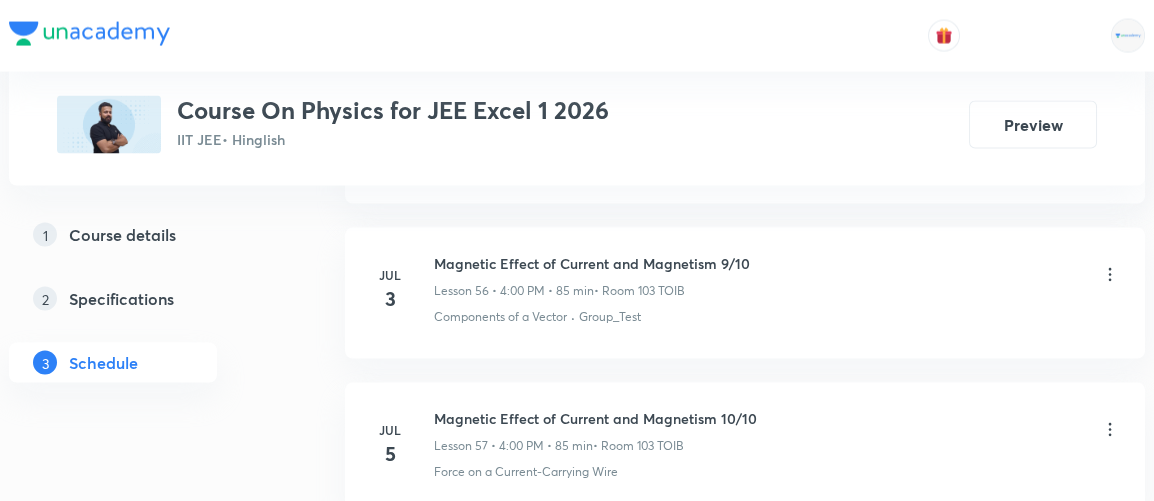 scroll, scrollTop: 9743, scrollLeft: 0, axis: vertical 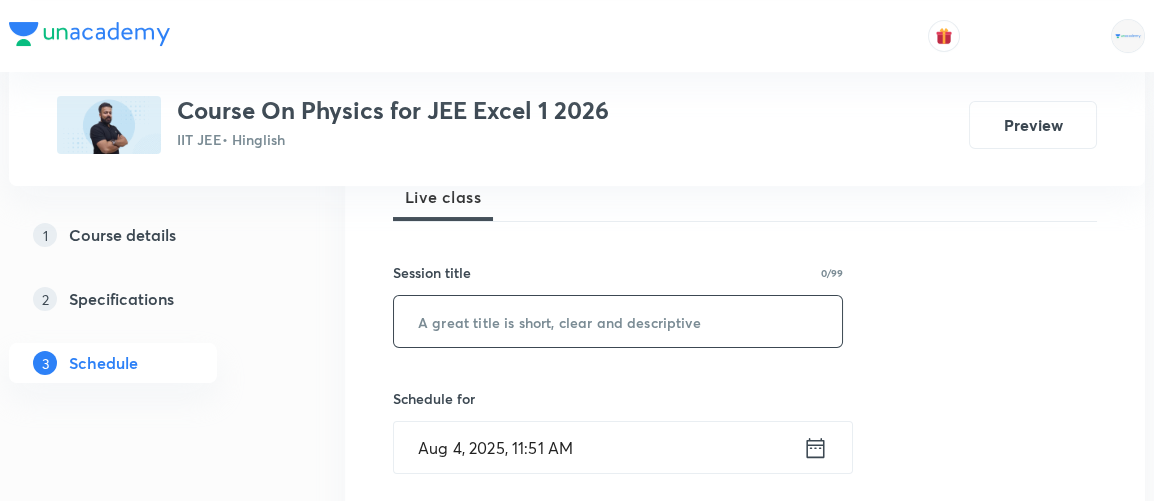 click at bounding box center (618, 321) 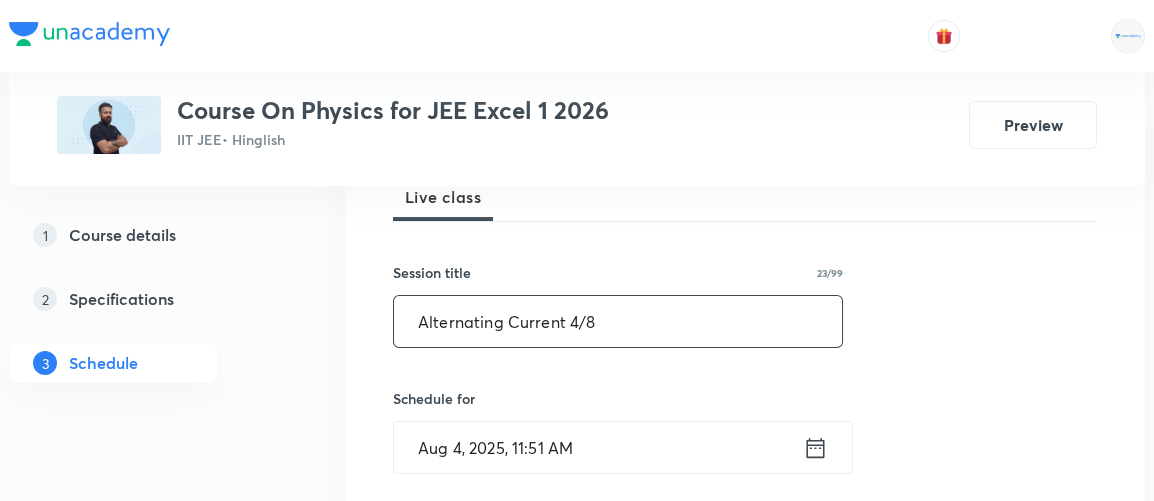 click on "Alternating Current 4/8" at bounding box center [618, 321] 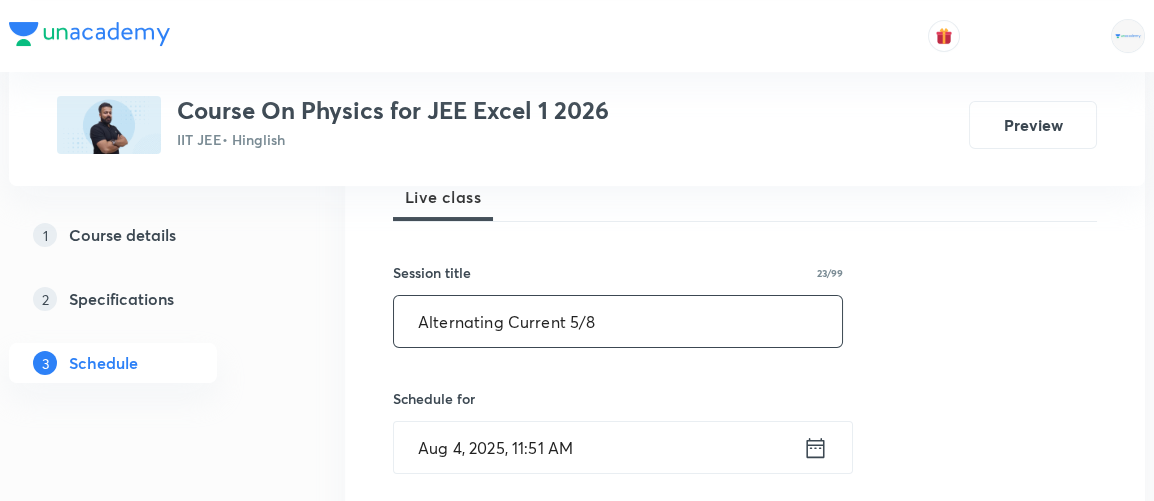 type on "Alternating Current 5/8" 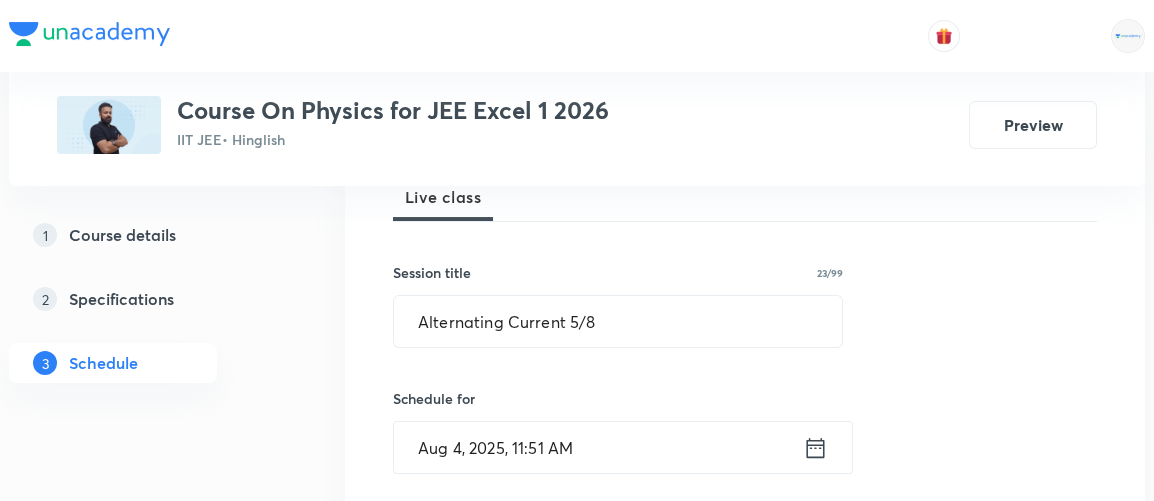 click on "Session  77 Live class Session title 23/99 Alternating Current 5/8 ​ Schedule for Aug 4, 2025, 11:51 AM ​ Duration (in minutes) ​   Session type Online Offline Room Select centre room Sub-concepts Select concepts that wil be covered in this session Add Cancel" at bounding box center (745, 596) 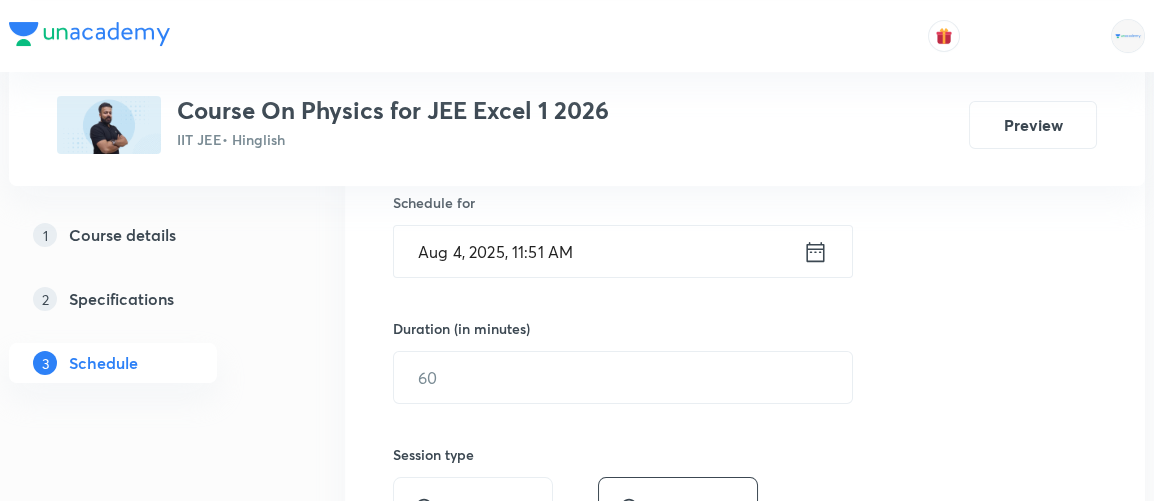 scroll, scrollTop: 503, scrollLeft: 0, axis: vertical 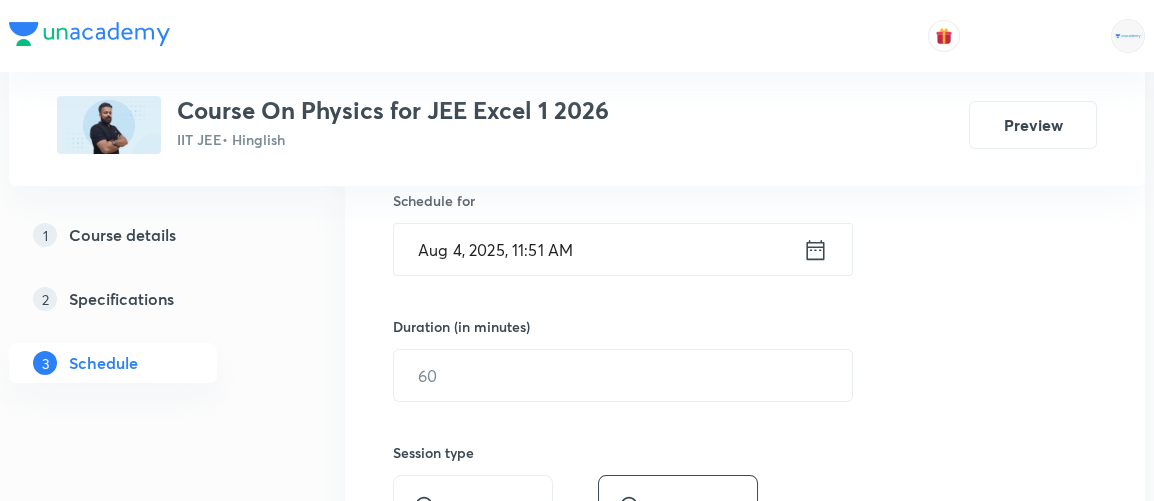 click 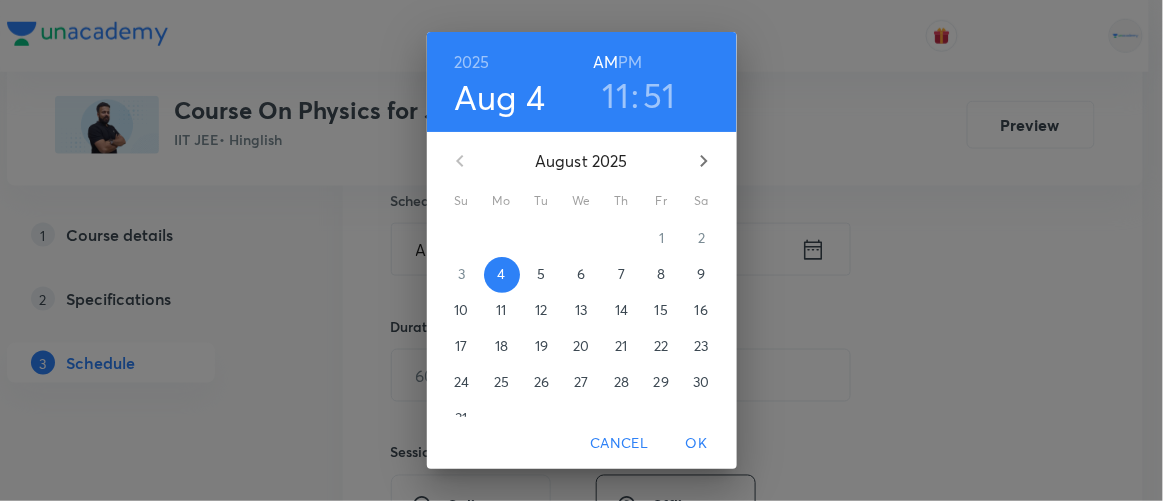 click on "PM" at bounding box center (630, 62) 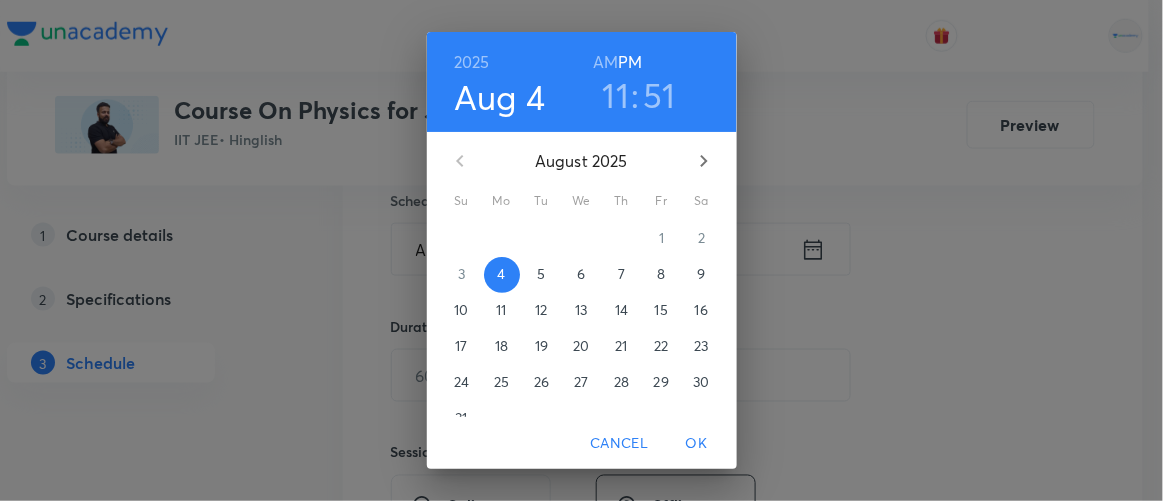 click on "11" at bounding box center (616, 95) 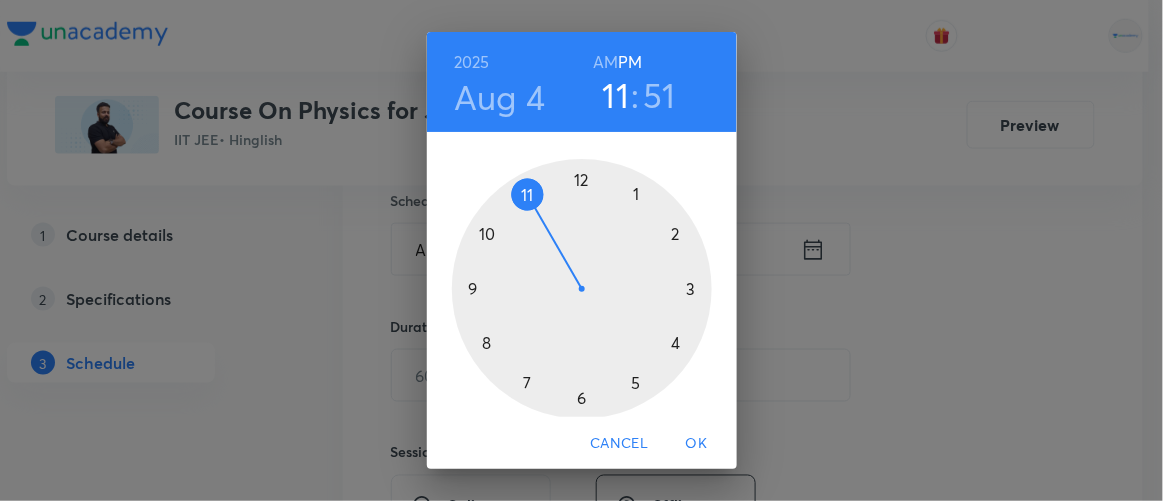 click at bounding box center [582, 289] 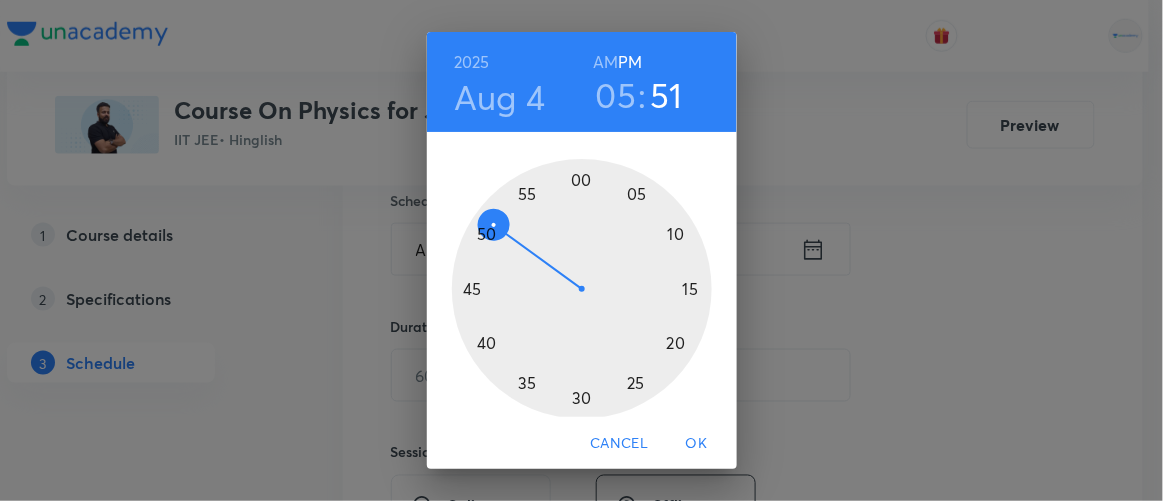 click at bounding box center (582, 289) 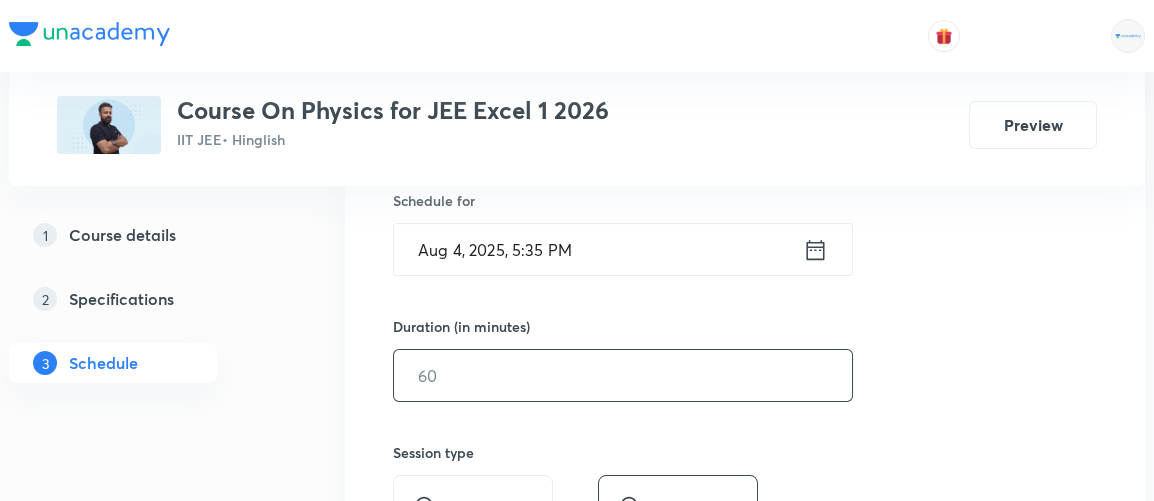 click at bounding box center (623, 375) 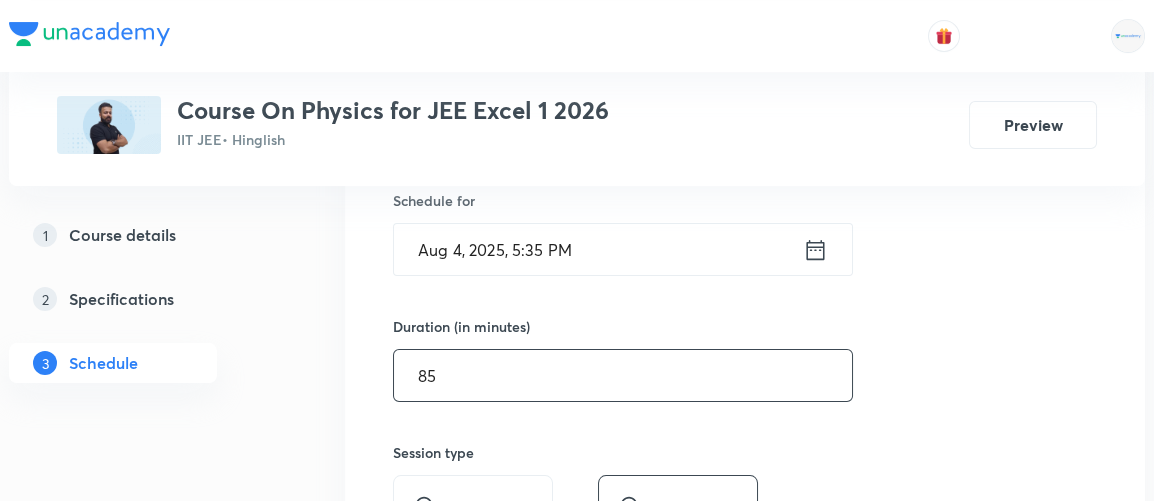 type on "85" 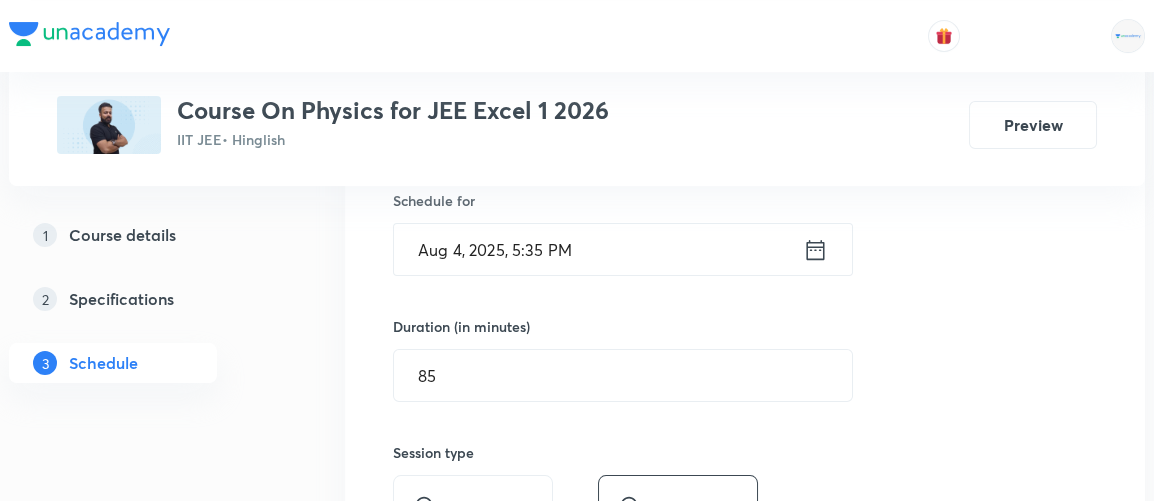 click on "Session  77 Live class Session title 23/99 Alternating Current 5/8 ​ Schedule for Aug 4, 2025, 5:35 PM ​ Duration (in minutes) 85 ​   Session type Online Offline Room Select centre room Sub-concepts Select concepts that wil be covered in this session Add Cancel" at bounding box center (745, 398) 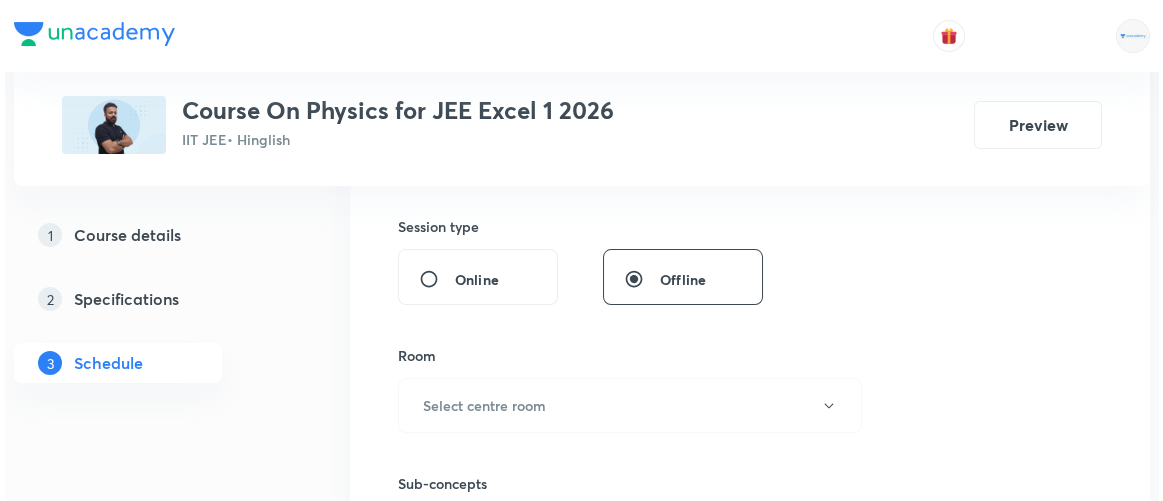 scroll, scrollTop: 730, scrollLeft: 0, axis: vertical 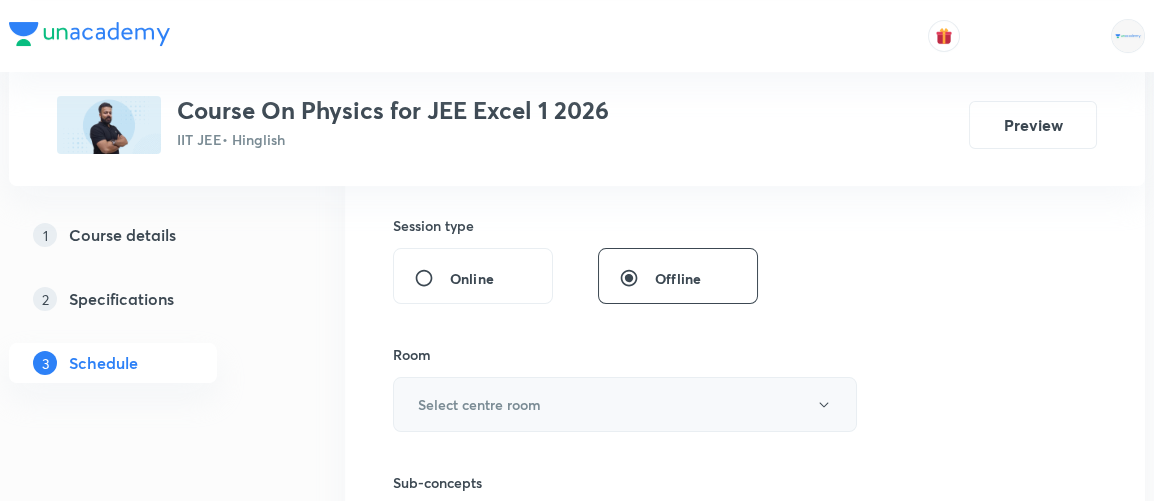 click 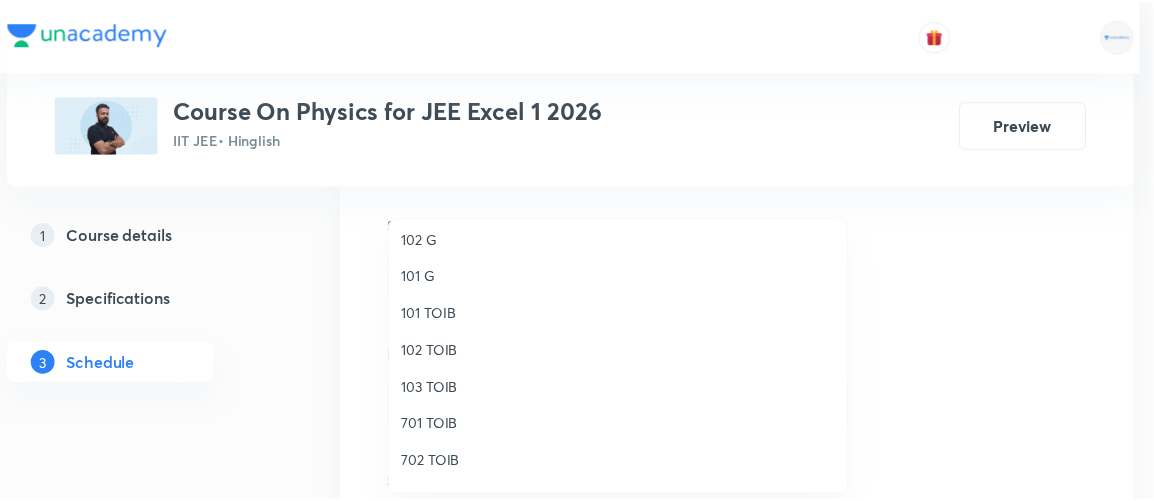 scroll, scrollTop: 0, scrollLeft: 0, axis: both 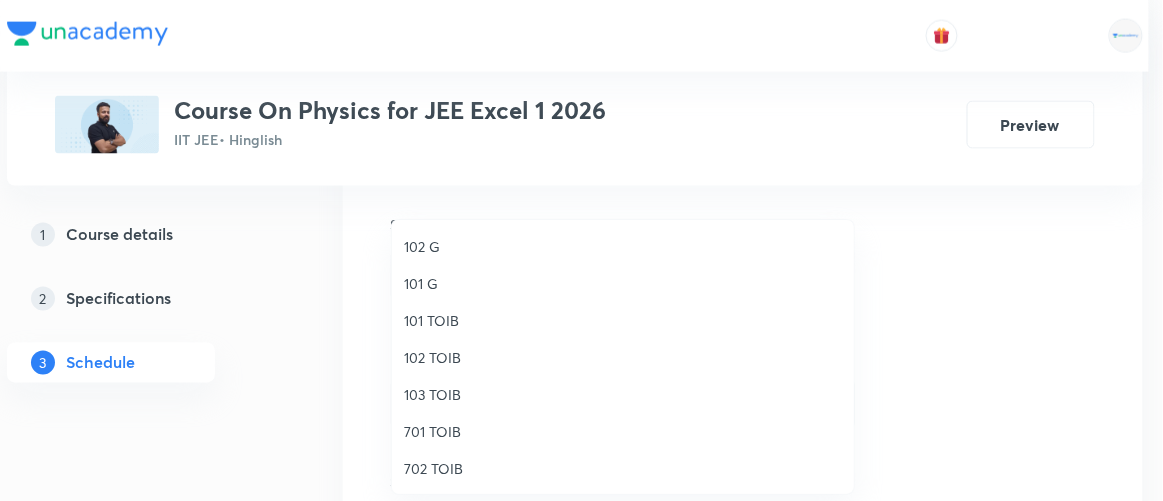 click on "103 TOIB" at bounding box center (623, 394) 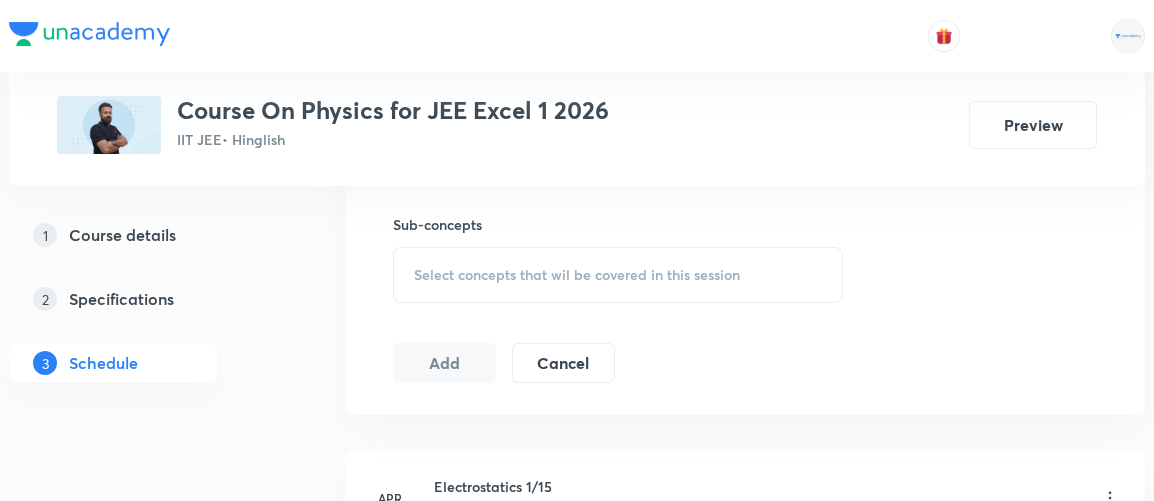 scroll, scrollTop: 995, scrollLeft: 0, axis: vertical 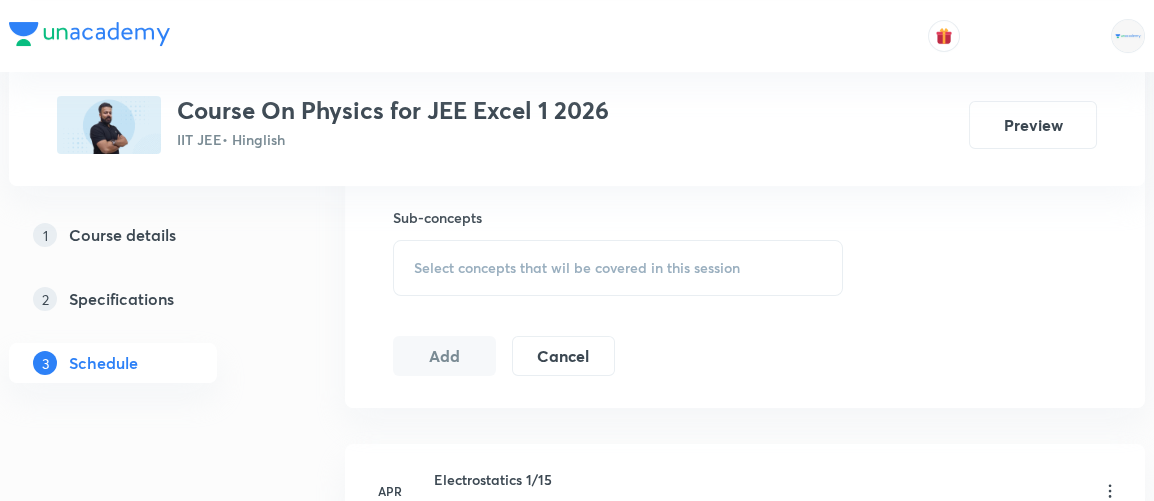click on "Select concepts that wil be covered in this session" at bounding box center (577, 268) 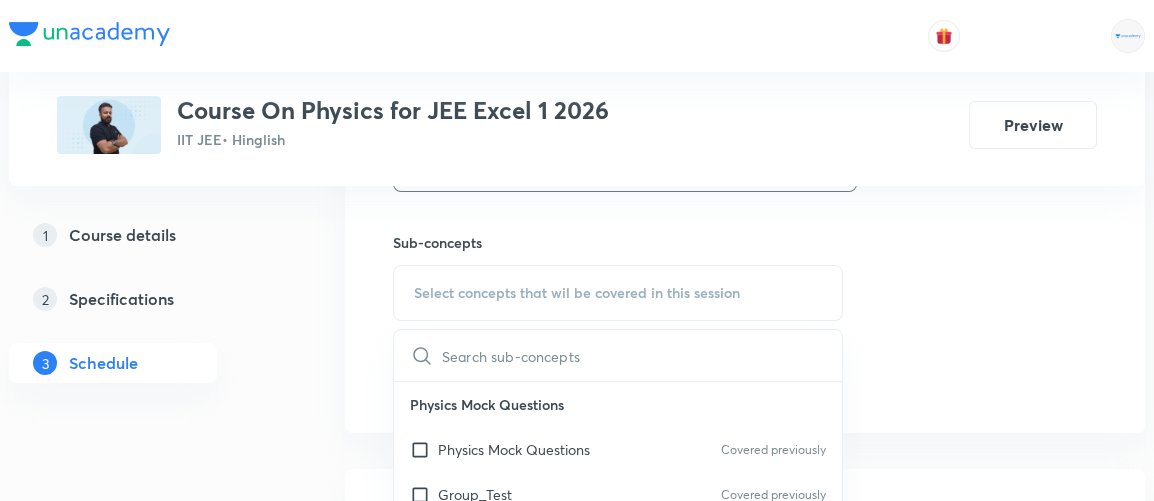scroll, scrollTop: 972, scrollLeft: 0, axis: vertical 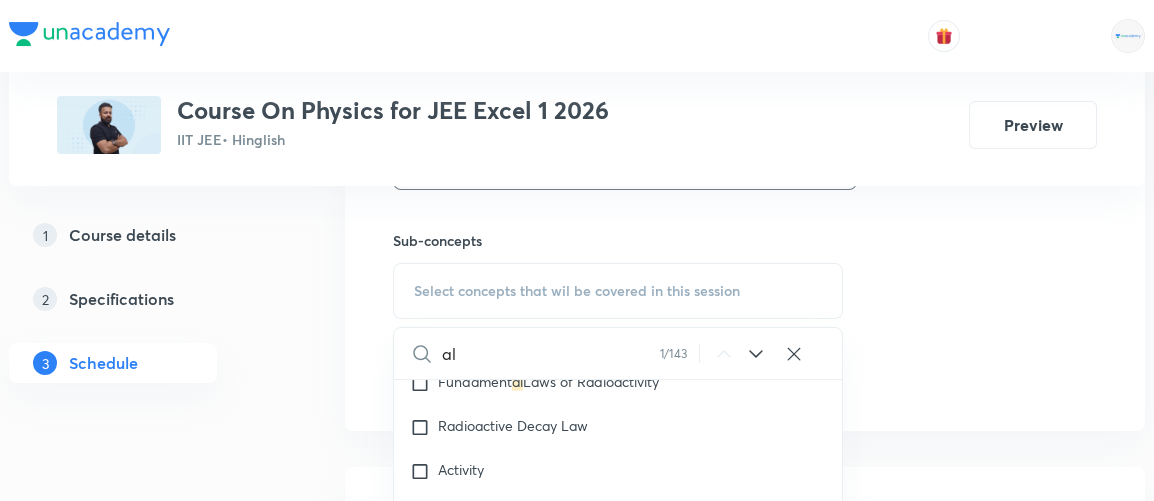 type on "a" 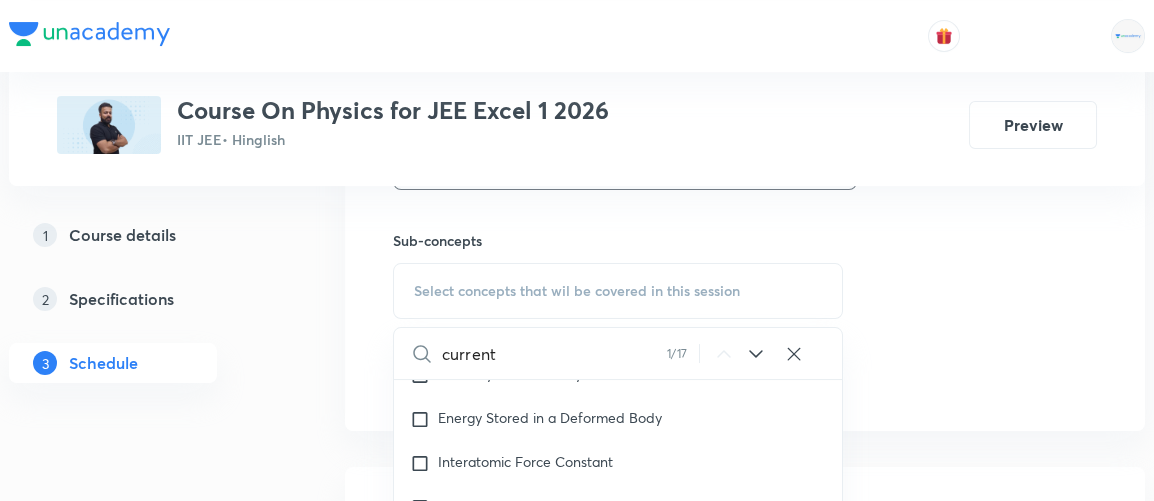 scroll, scrollTop: 21904, scrollLeft: 0, axis: vertical 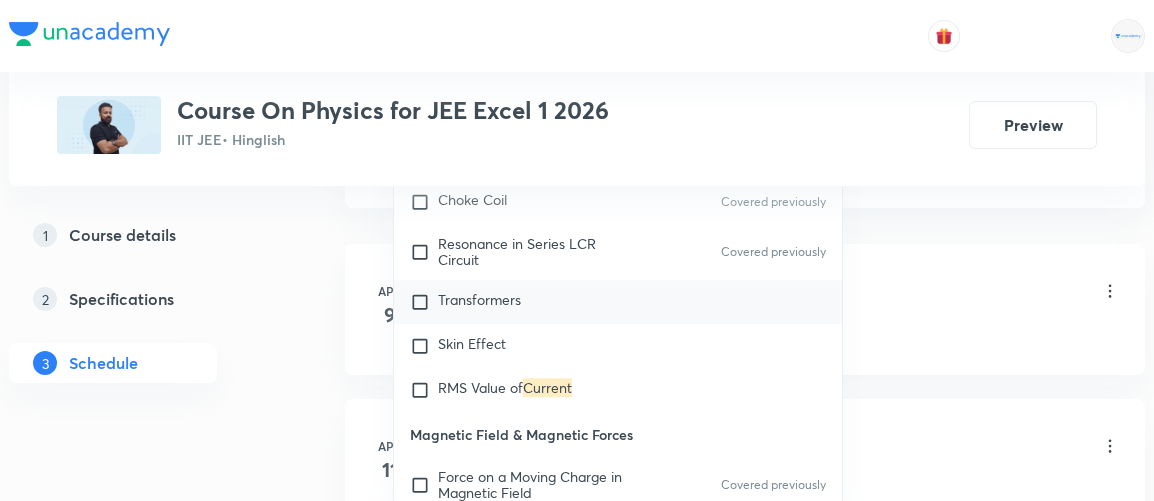 type on "current" 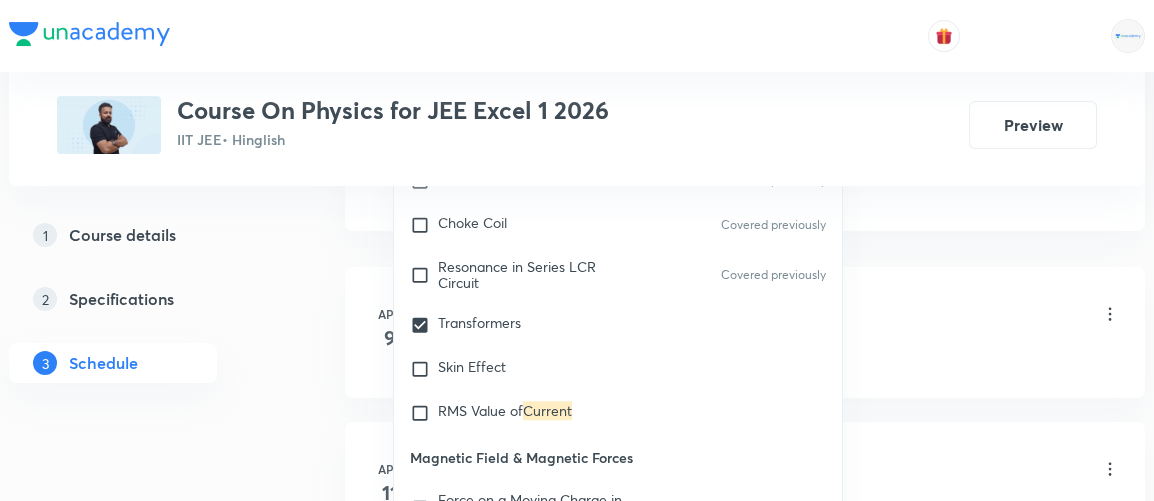 click on "Plus Courses Course On Physics for JEE Excel 1 2026 IIT JEE  • Hinglish Preview 1 Course details 2 Specifications 3 Schedule Schedule 76  classes Session  77 Live class Session title 23/99 Alternating Current 5/8 ​ Schedule for Aug 4, 2025, 5:35 PM ​ Duration (in minutes) 85 ​   Session type Online Offline Room 103 TOIB Sub-concepts Transformers CLEAR current 1 / 17 ​ Physics Mock Questions Physics Mock Questions Covered previously Group_Test Covered previously Mathematical Tools Vectors and Scalars  Covered previously Elementary Algebra Covered previously Basic Trigonometry Covered previously Addition of Vectors Covered previously 2D and 3D Geometry Covered previously Representation of Vector  Covered previously Components of a Vector Covered previously Functions Covered previously Unit Vectors Covered previously Differentiation Integration Covered previously Rectangular Components of a Vector in Three Dimensions Covered previously Position Vector Covered previously Displacement Vector Vectors Work" at bounding box center [577, 5552] 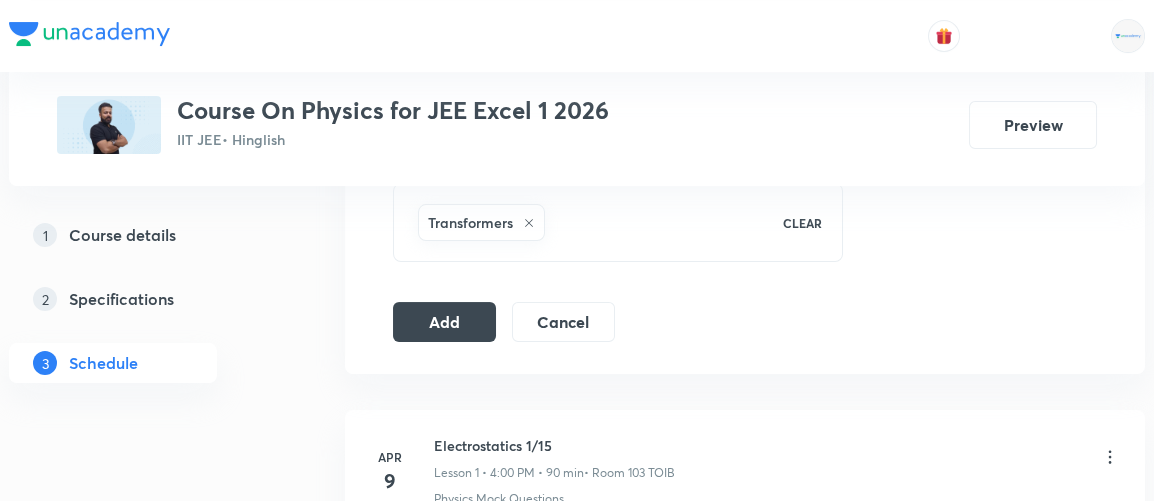 scroll, scrollTop: 1050, scrollLeft: 0, axis: vertical 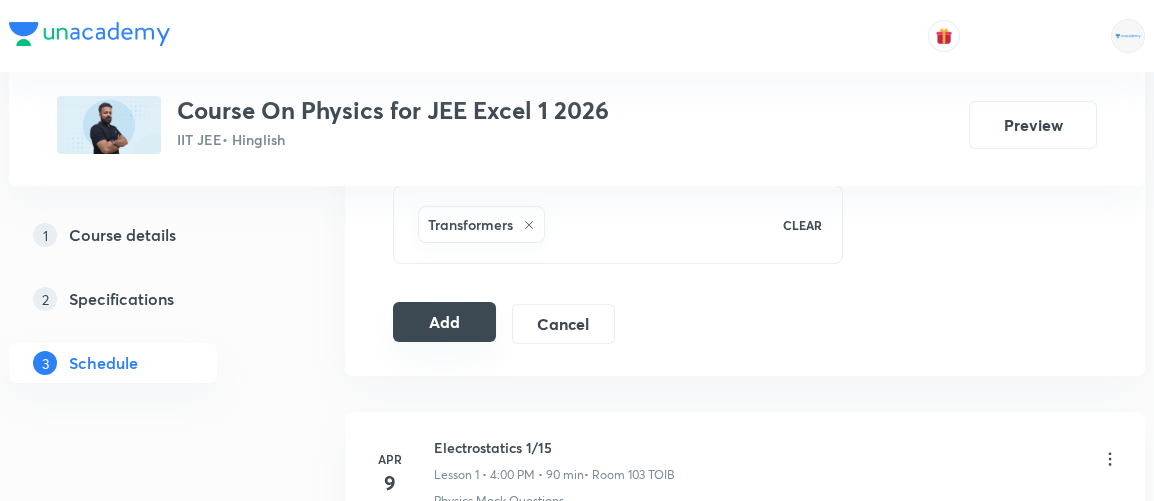 click on "Add" at bounding box center [444, 322] 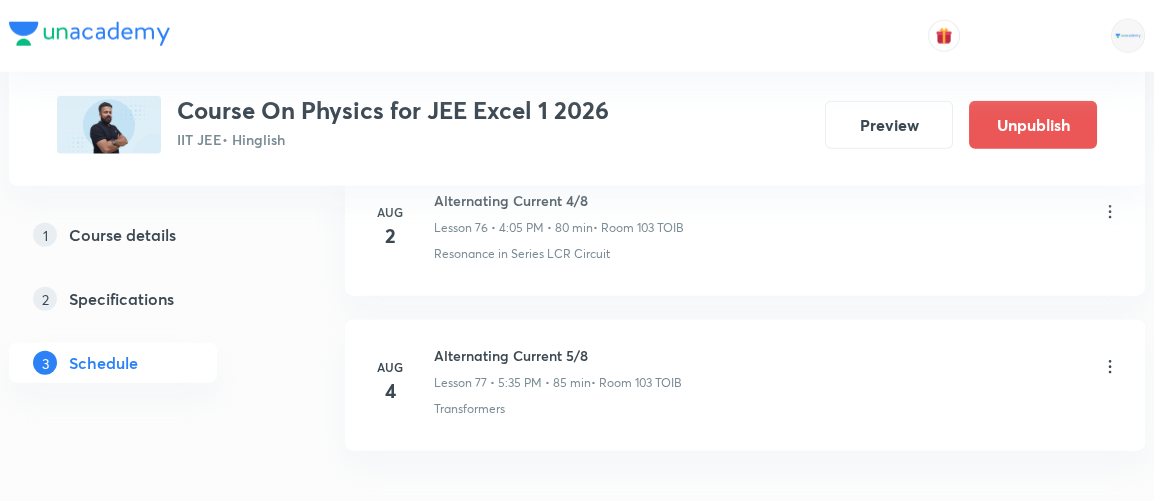 scroll, scrollTop: 11992, scrollLeft: 0, axis: vertical 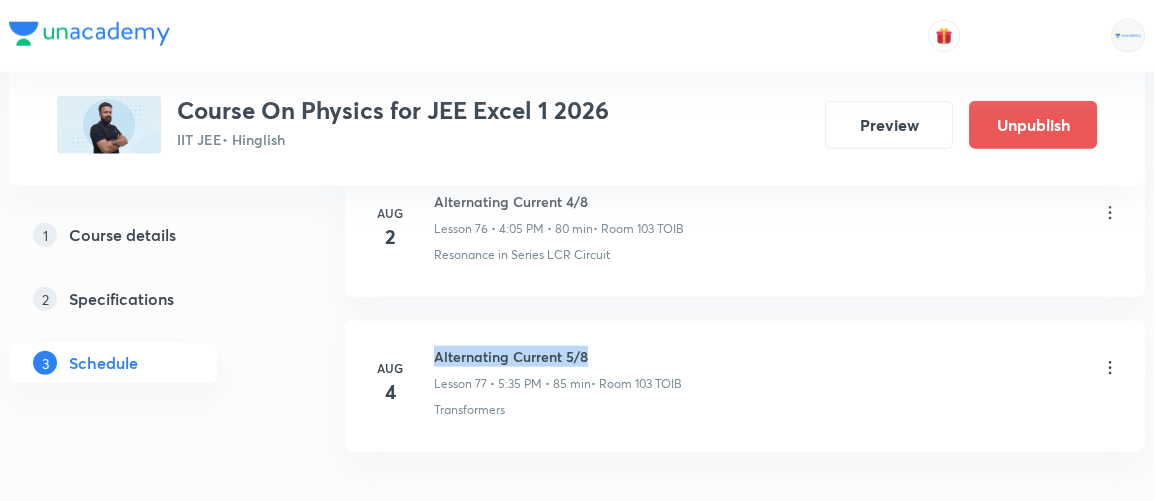 drag, startPoint x: 436, startPoint y: 295, endPoint x: 628, endPoint y: 290, distance: 192.0651 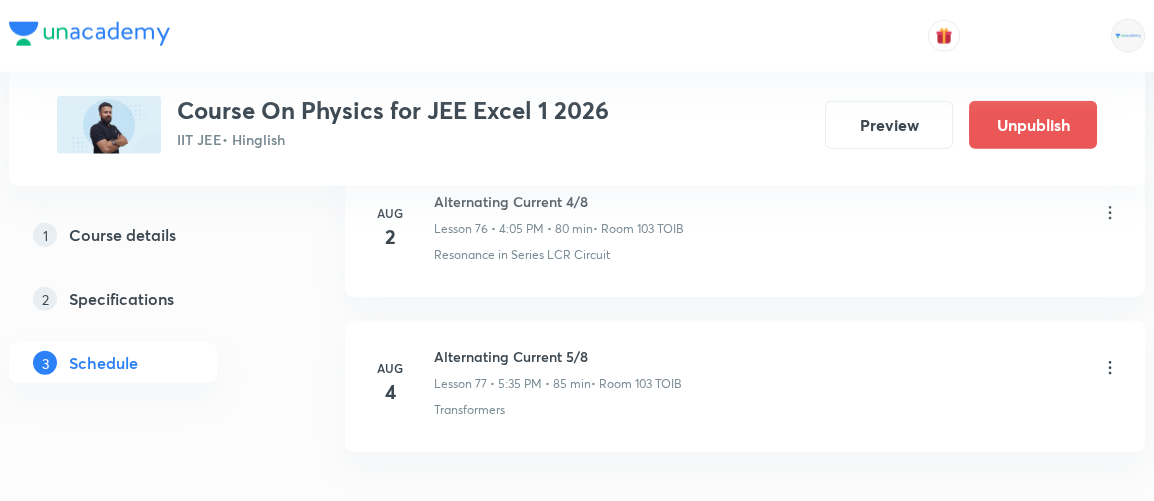click at bounding box center [577, 36] 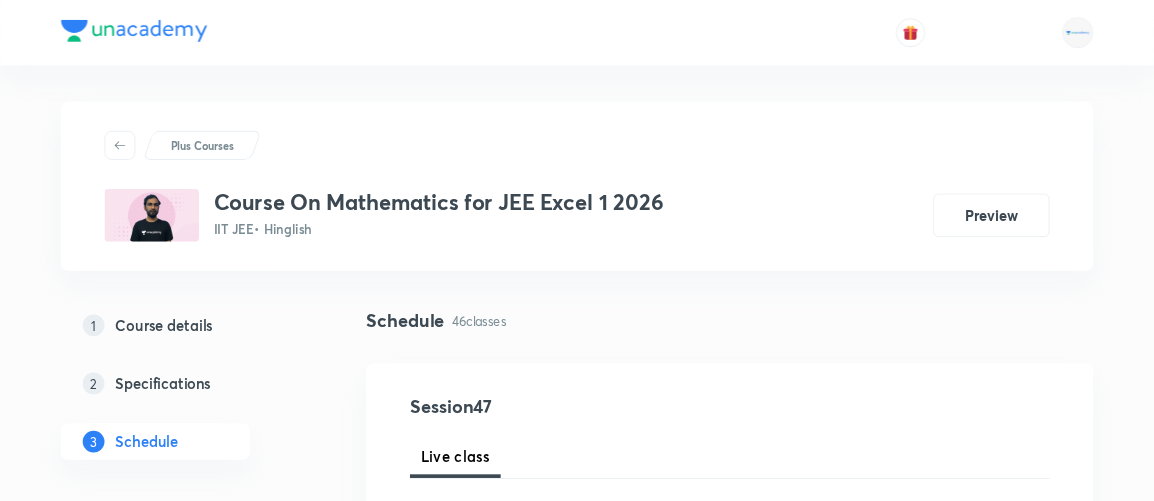 scroll, scrollTop: 0, scrollLeft: 0, axis: both 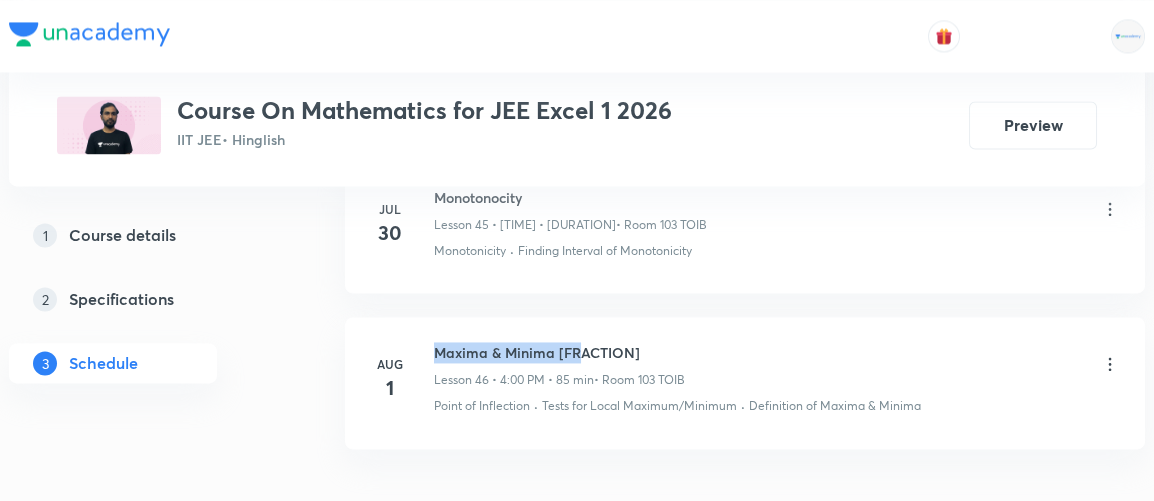 drag, startPoint x: 436, startPoint y: 309, endPoint x: 591, endPoint y: 294, distance: 155.72412 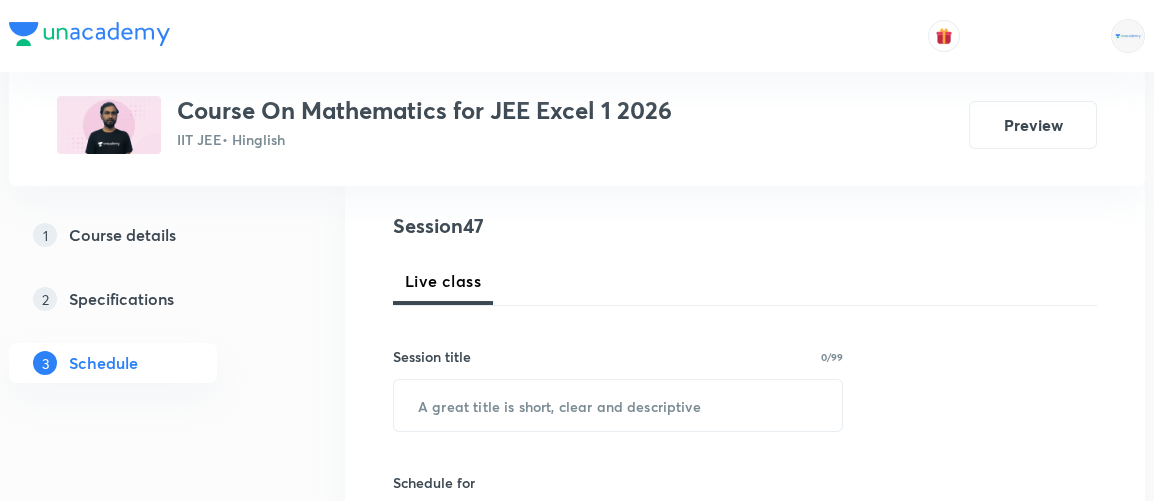 scroll, scrollTop: 10, scrollLeft: 0, axis: vertical 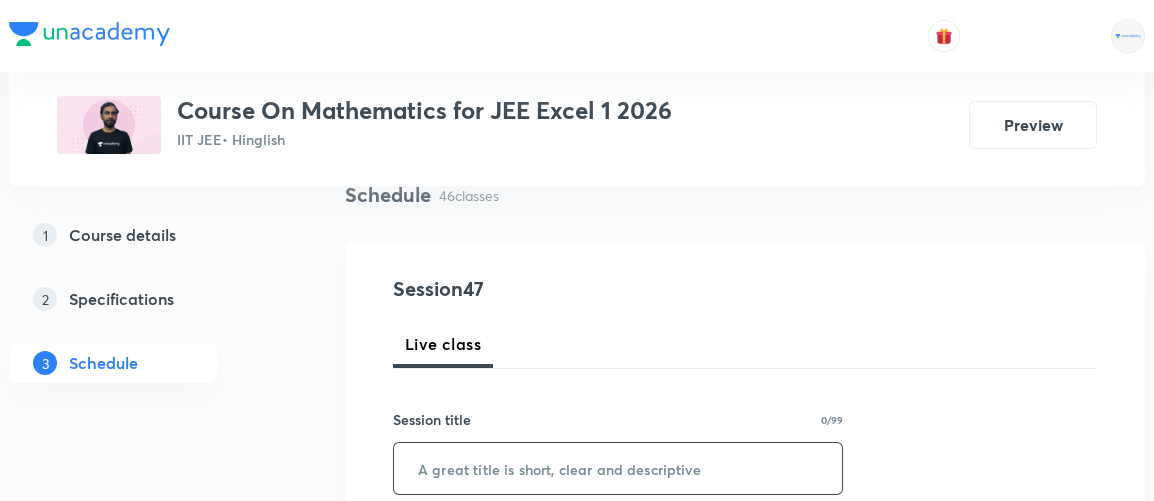 click at bounding box center (618, 468) 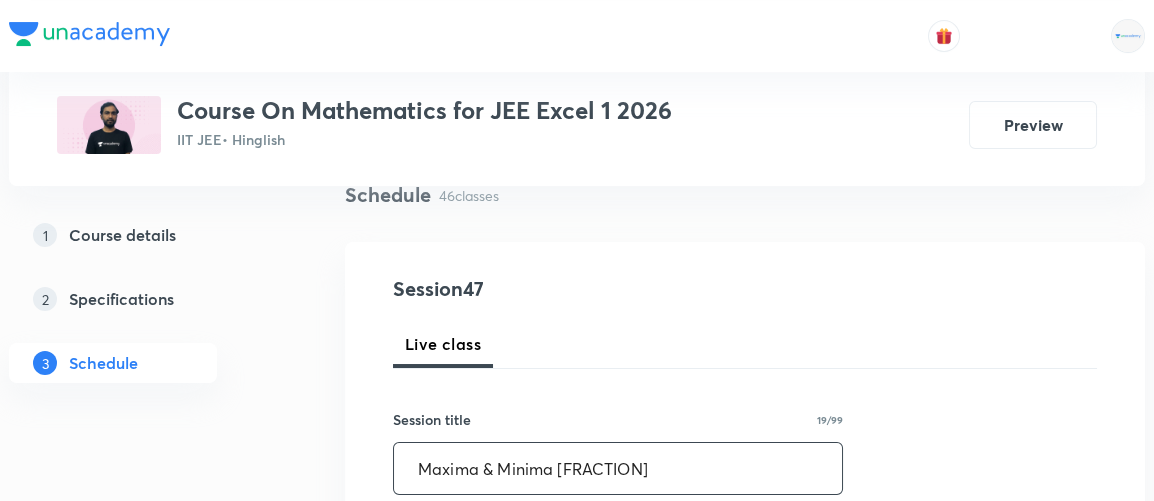 click on "Maxima & Minima 1/2" at bounding box center (618, 468) 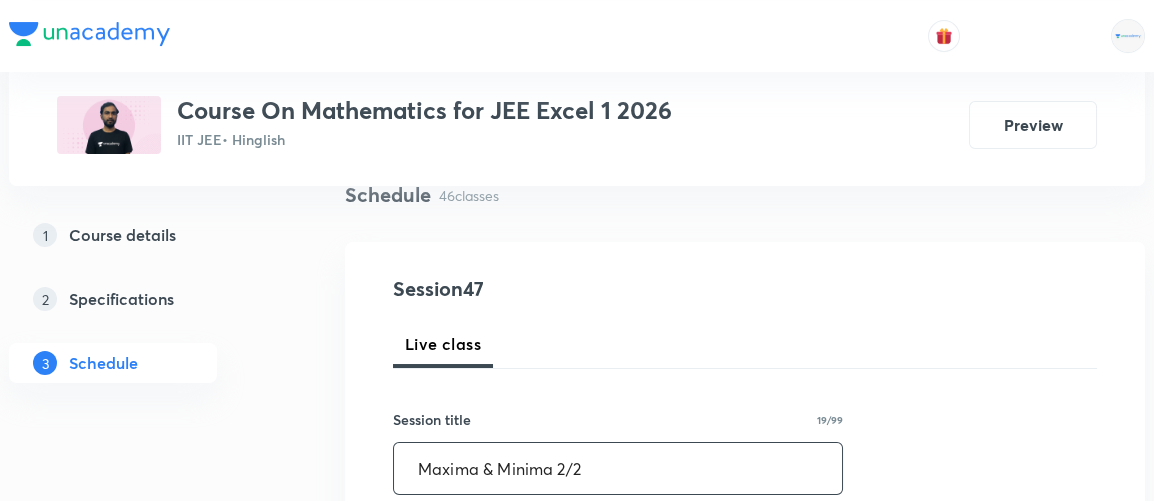 type on "Maxima & Minima 2/2" 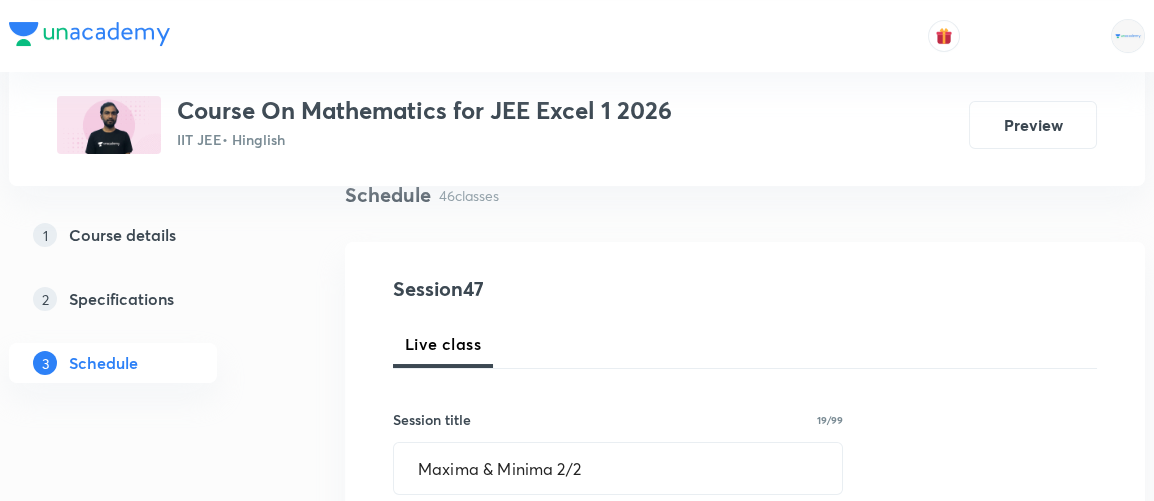 click on "Live class" at bounding box center (745, 344) 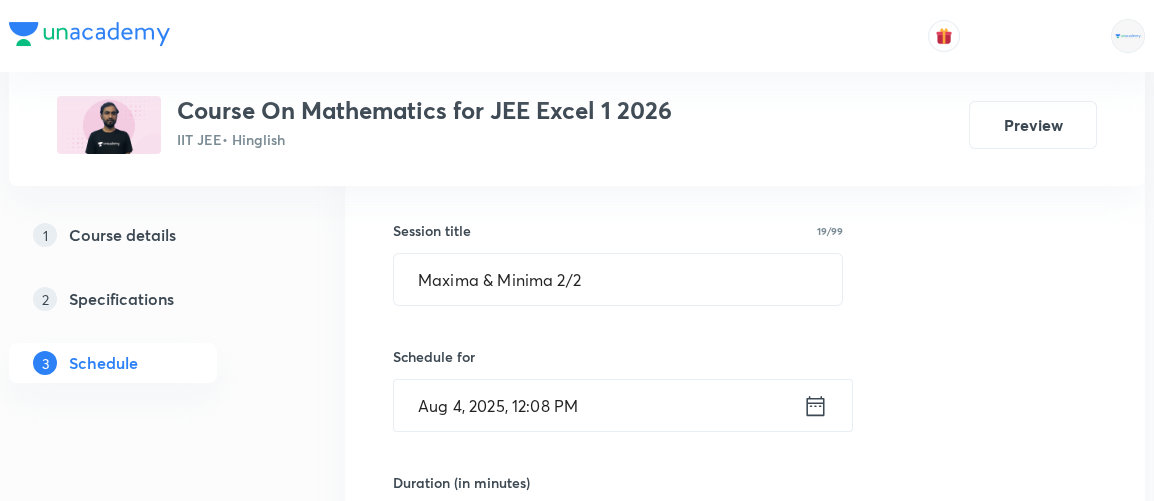 scroll, scrollTop: 348, scrollLeft: 0, axis: vertical 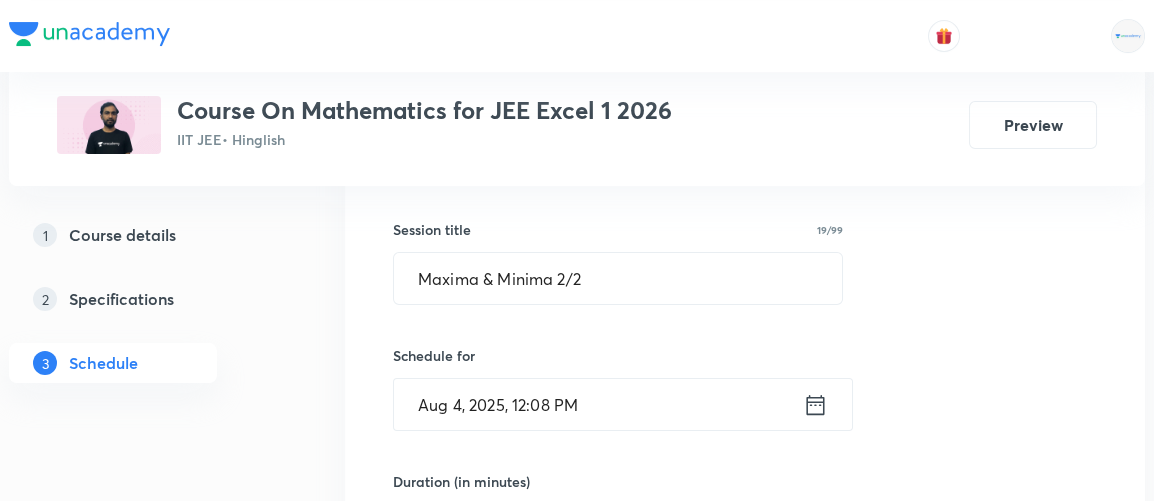 click 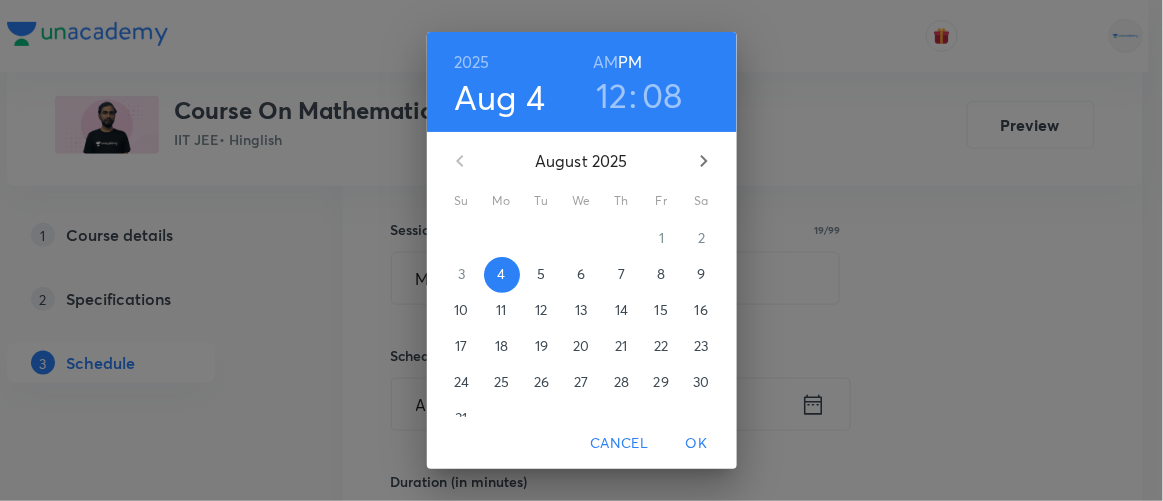 click on "12" at bounding box center [612, 95] 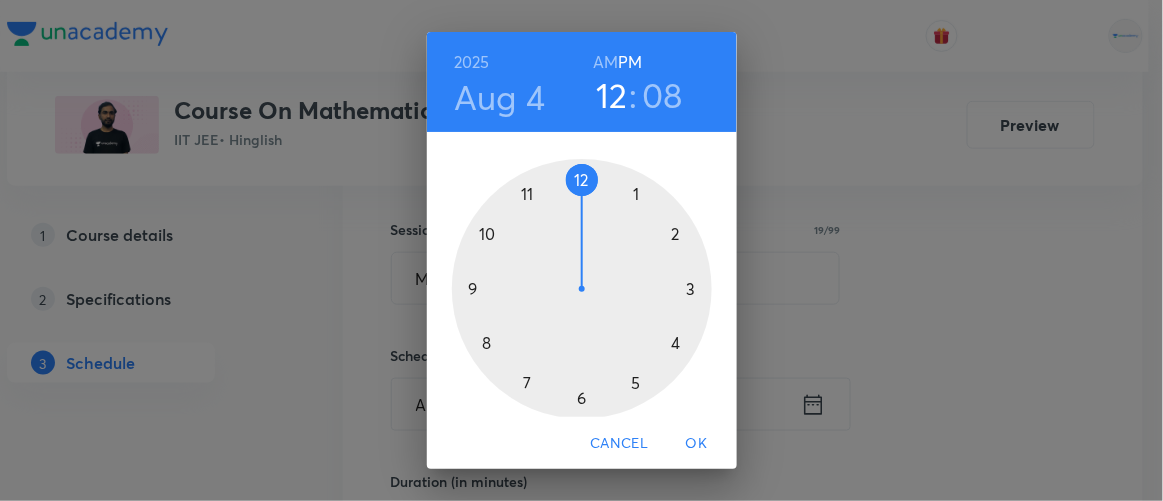 click at bounding box center (582, 289) 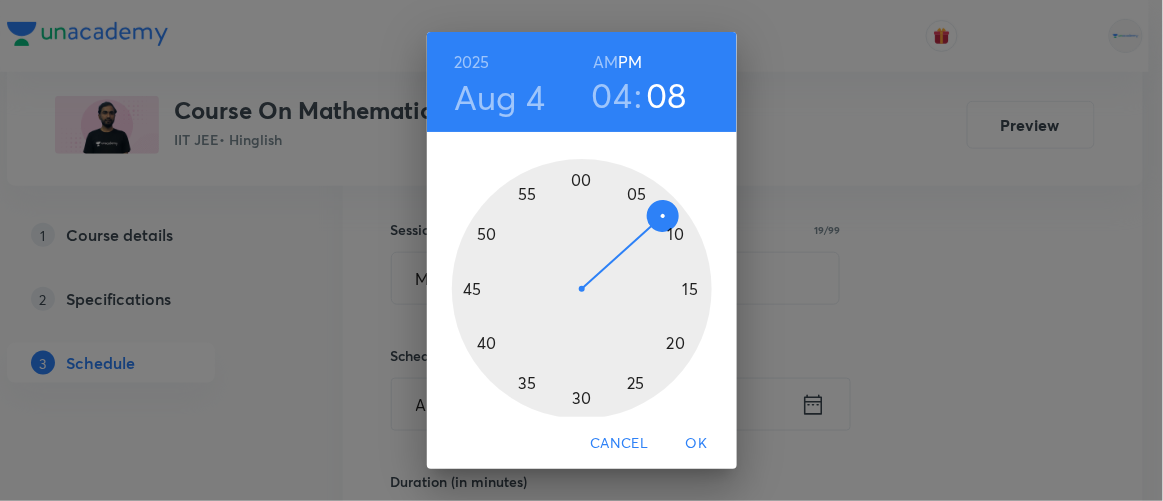 click at bounding box center [582, 289] 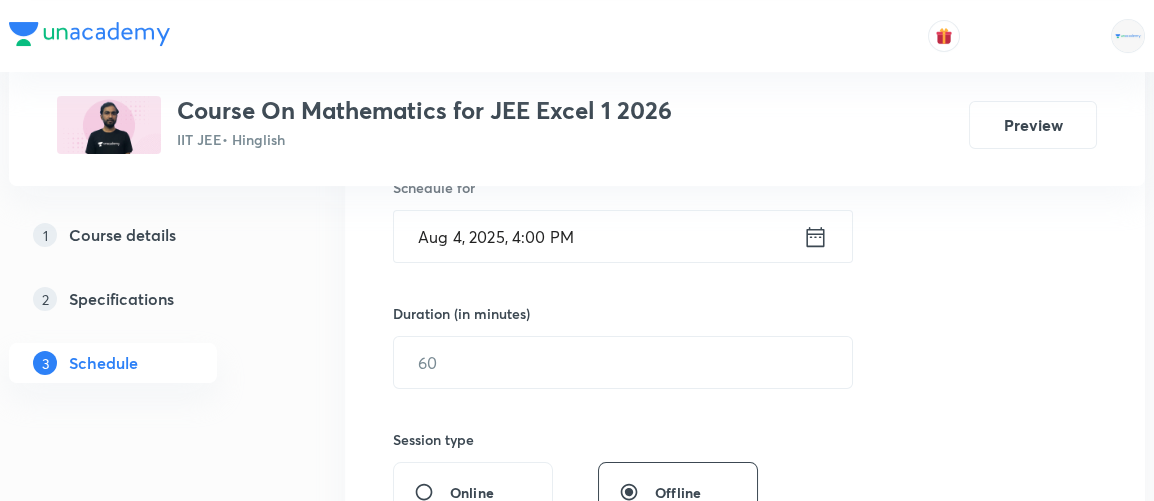 scroll, scrollTop: 517, scrollLeft: 0, axis: vertical 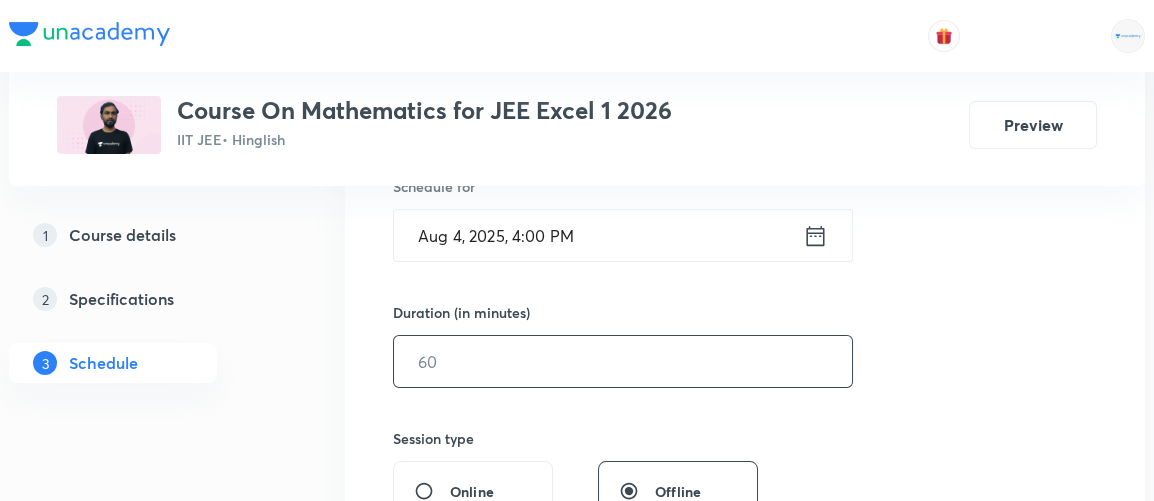 click at bounding box center (623, 361) 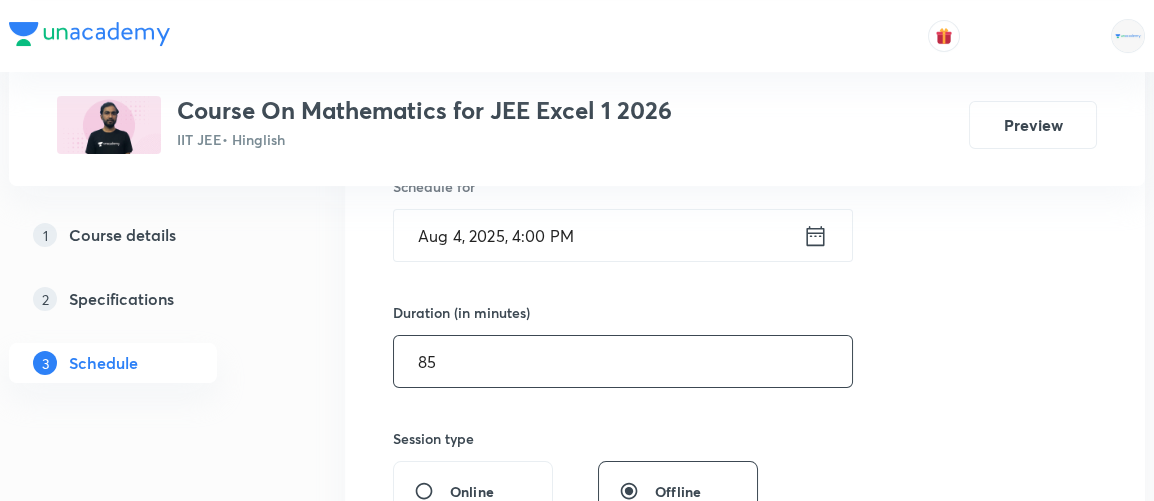 type on "85" 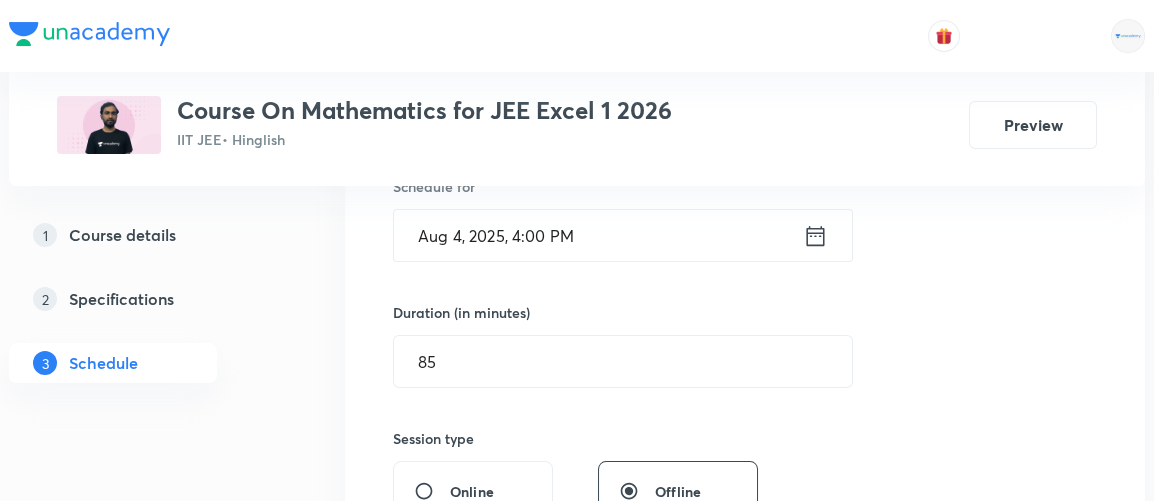 click on "Session  47 Live class Session title 19/99 Maxima & Minima 2/2 ​ Schedule for Aug 4, 2025, 4:00 PM ​ Duration (in minutes) 85 ​   Session type Online Offline Room Select centre room Sub-concepts Select concepts that wil be covered in this session Add Cancel" at bounding box center (745, 384) 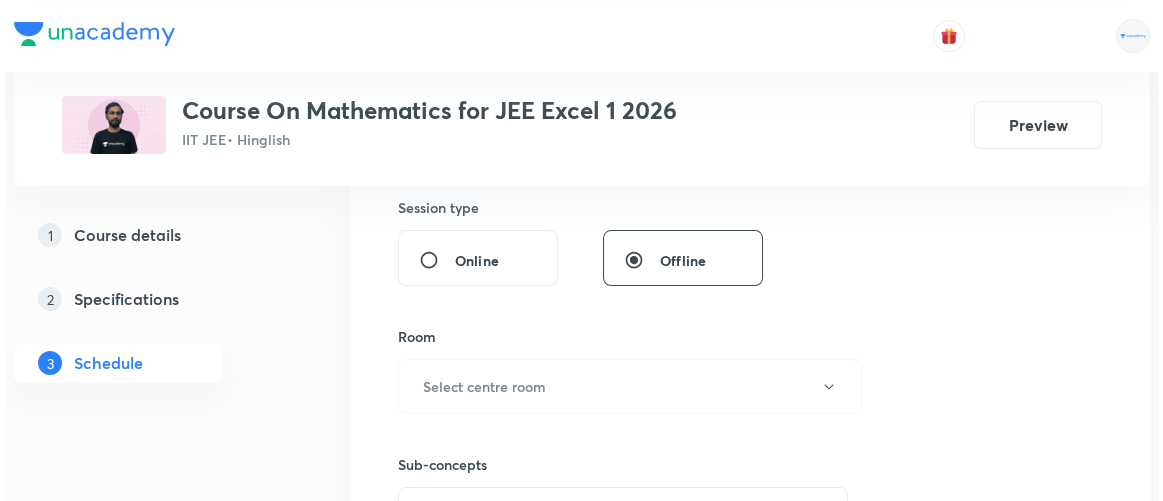 scroll, scrollTop: 750, scrollLeft: 0, axis: vertical 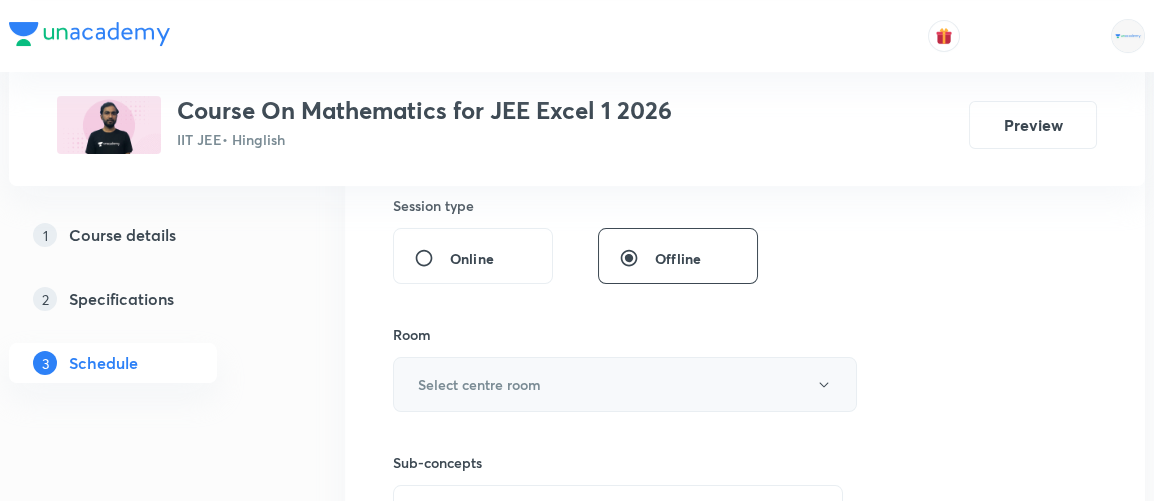 click on "Select centre room" at bounding box center [625, 384] 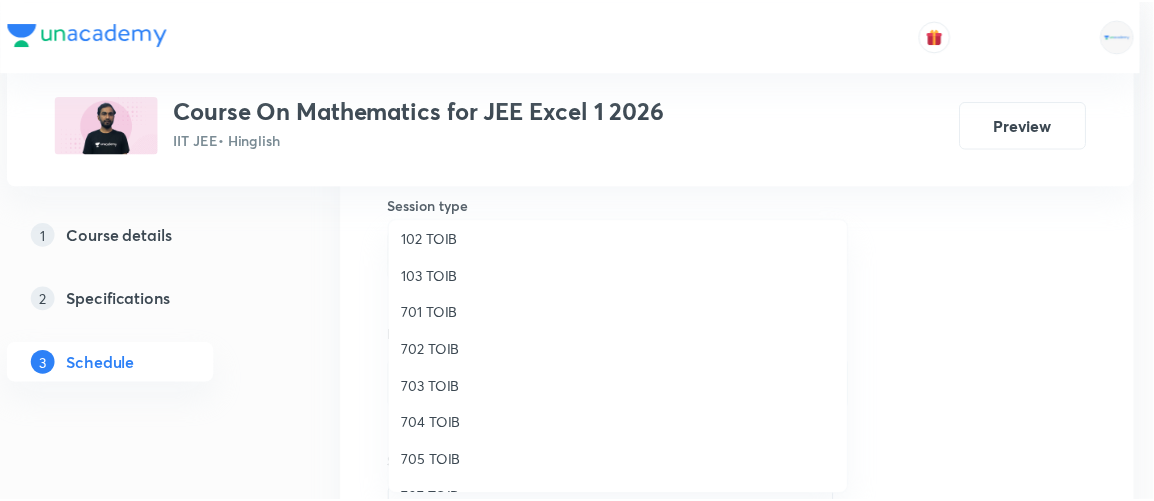 scroll, scrollTop: 119, scrollLeft: 0, axis: vertical 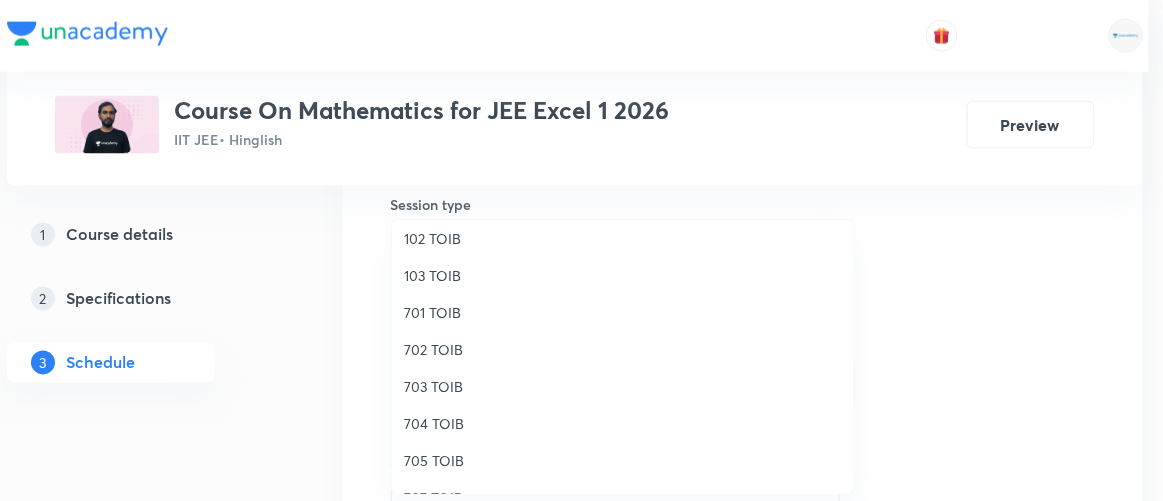 click on "103 TOIB" at bounding box center (623, 275) 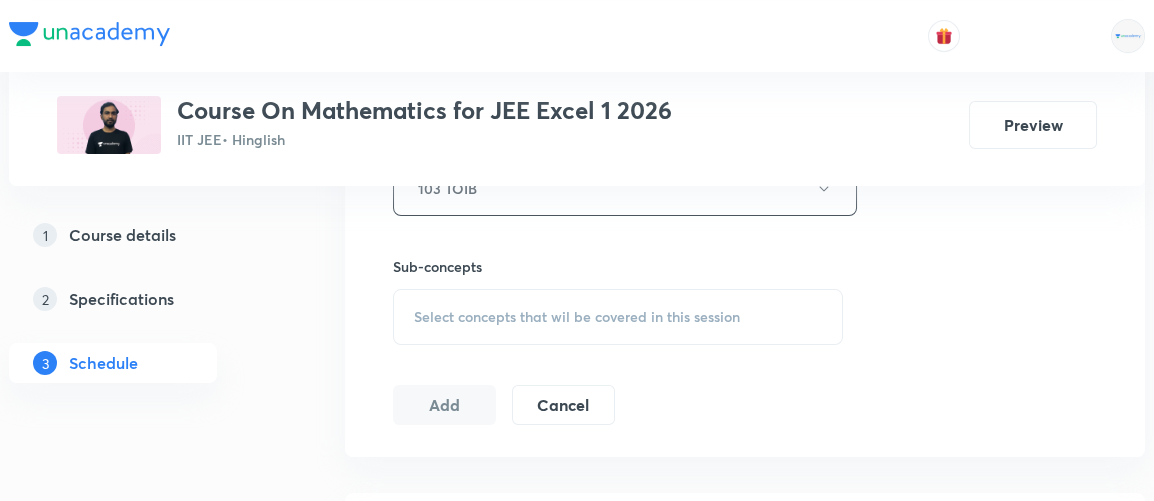 scroll, scrollTop: 948, scrollLeft: 0, axis: vertical 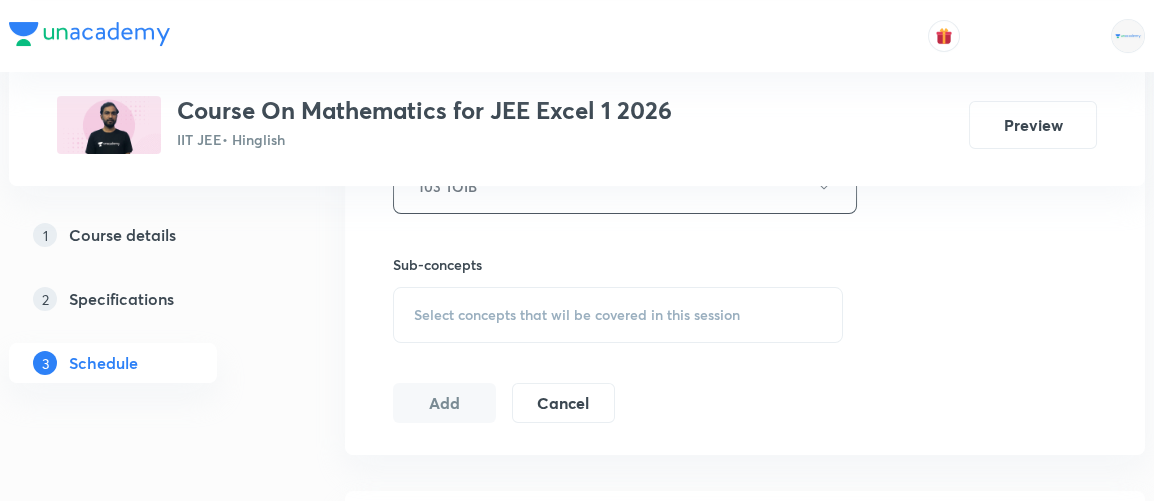 click on "Select concepts that wil be covered in this session" at bounding box center (577, 315) 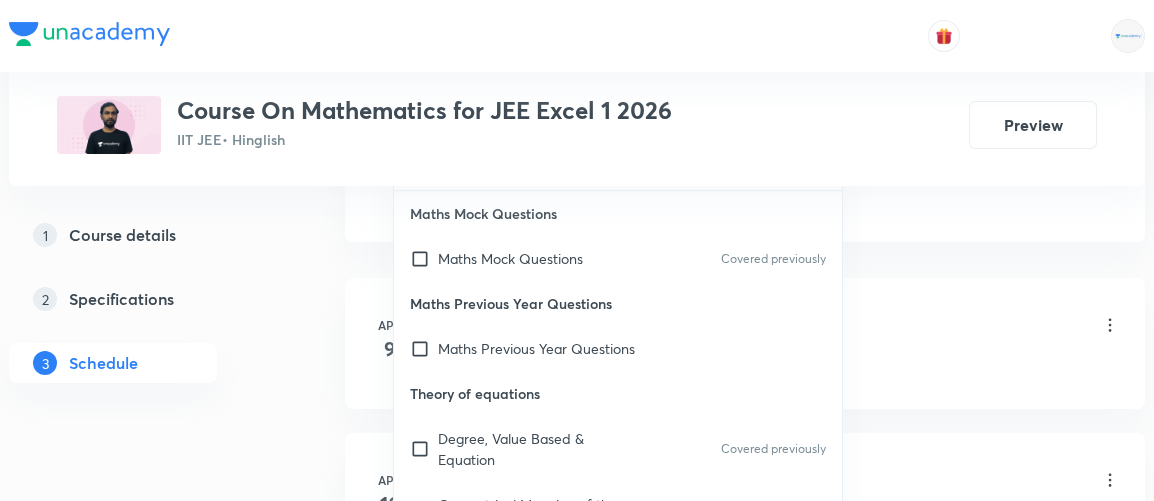 scroll, scrollTop: 1158, scrollLeft: 0, axis: vertical 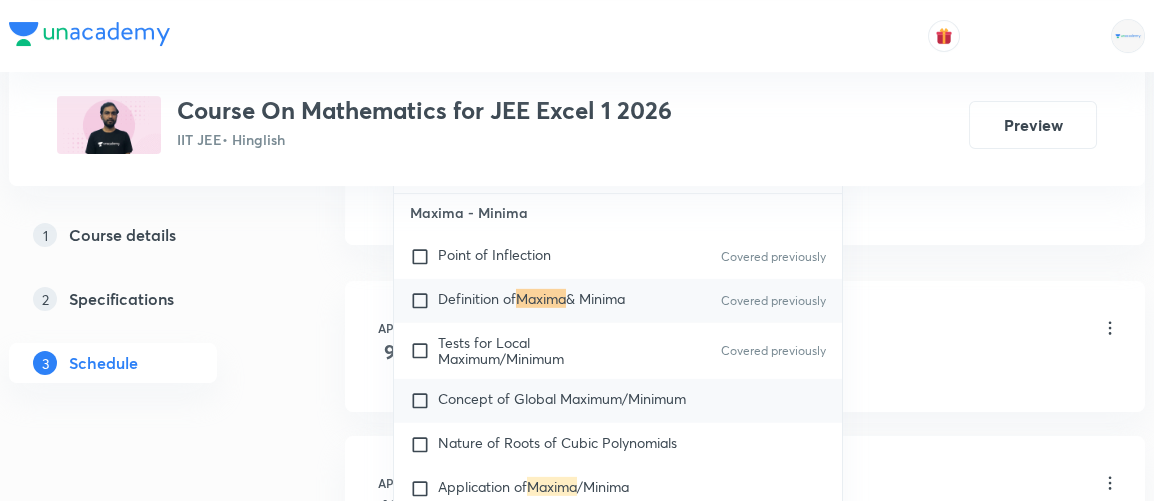 type on "maxima" 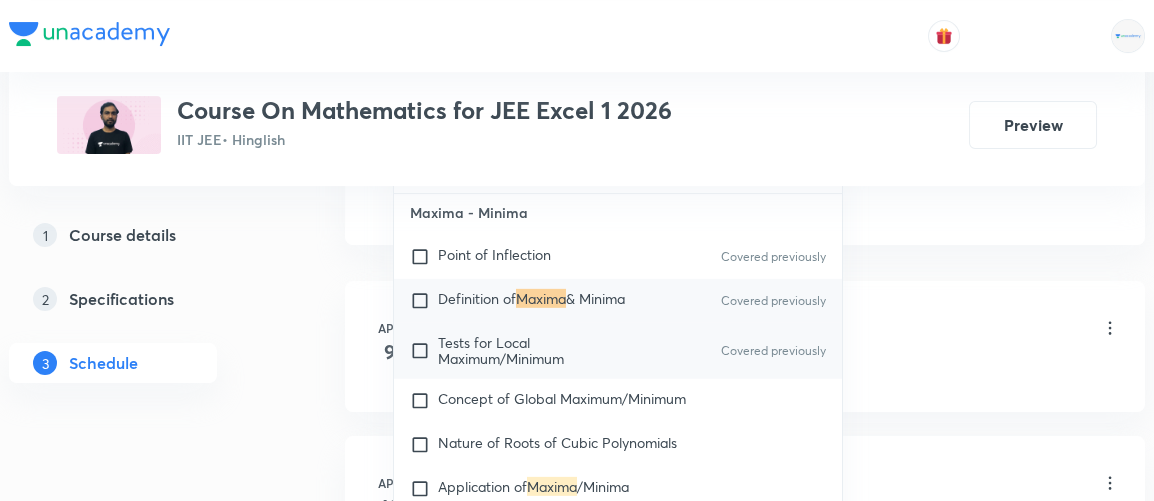 checkbox on "true" 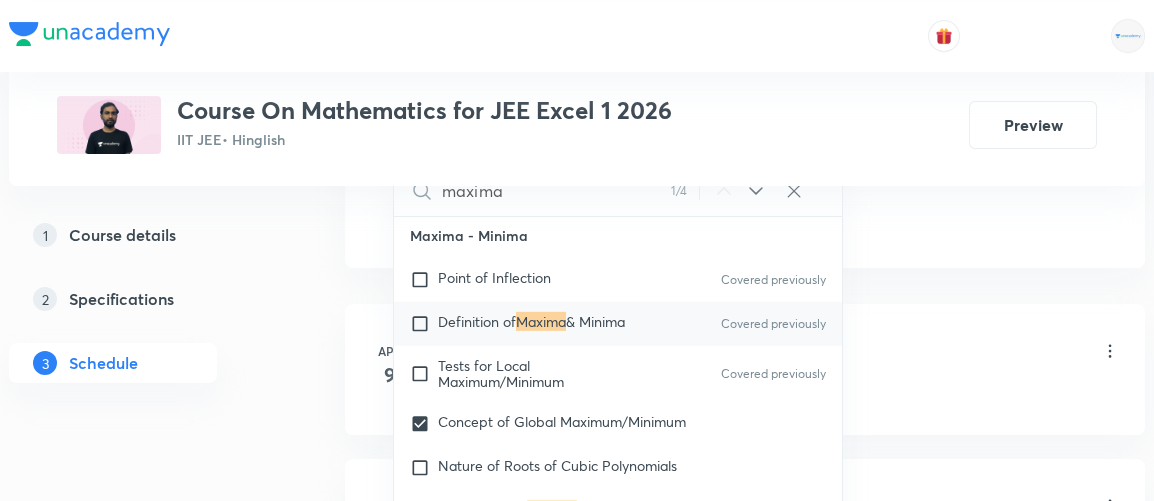 click on "1 Course details 2 Specifications 3 Schedule" at bounding box center [145, 311] 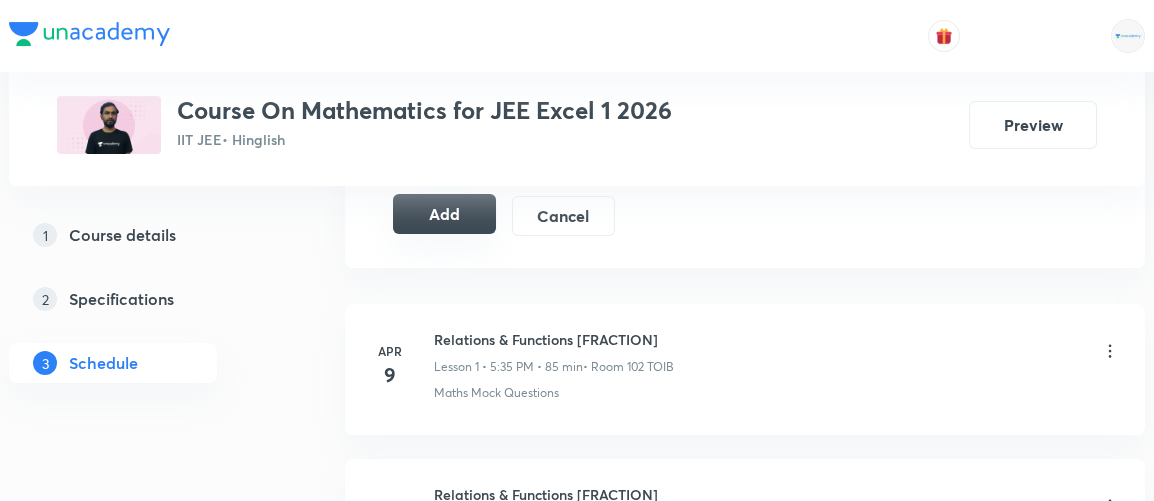 click on "Add" at bounding box center [444, 214] 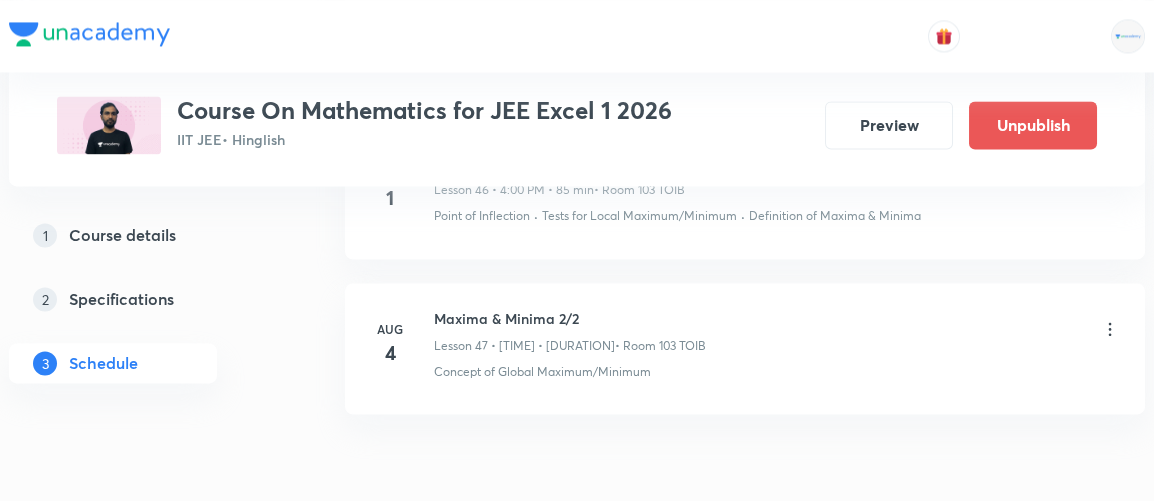 scroll, scrollTop: 7392, scrollLeft: 0, axis: vertical 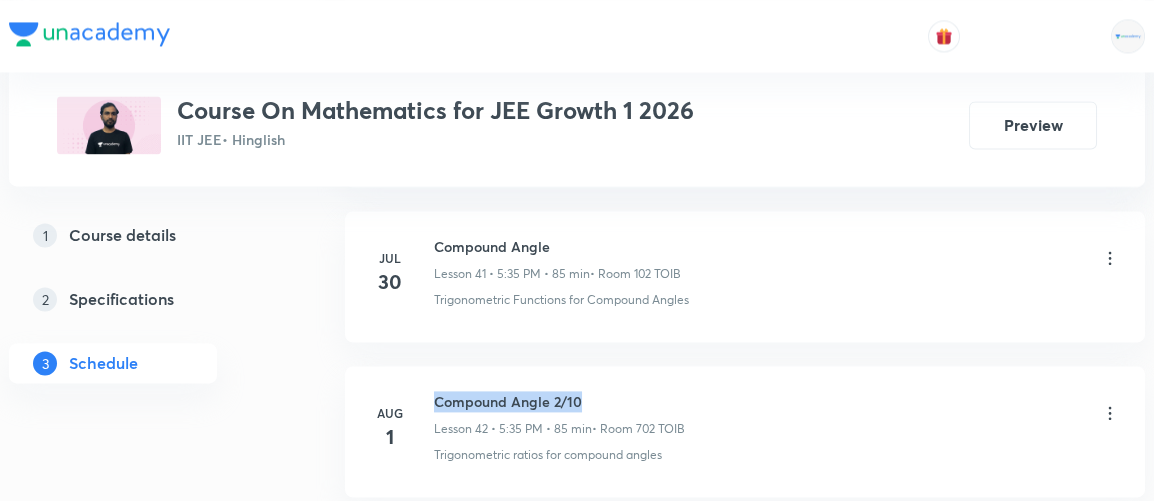 drag, startPoint x: 435, startPoint y: 364, endPoint x: 591, endPoint y: 348, distance: 156.81836 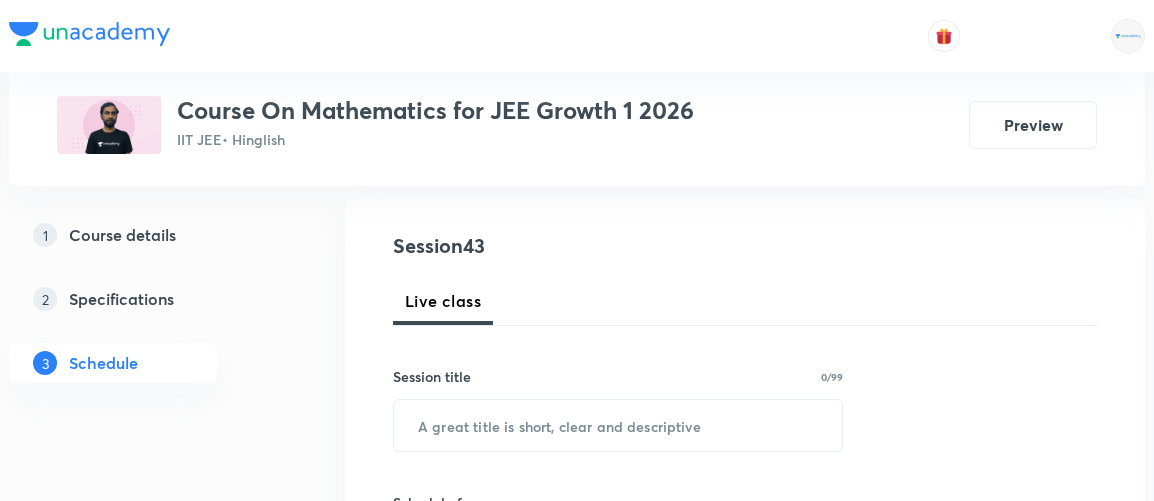 scroll, scrollTop: 230, scrollLeft: 0, axis: vertical 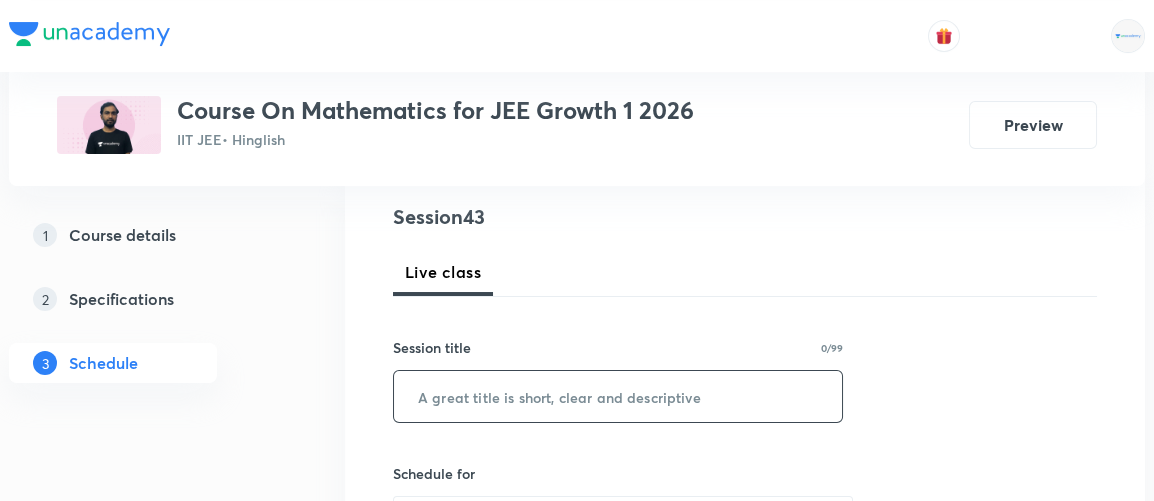 click at bounding box center [618, 396] 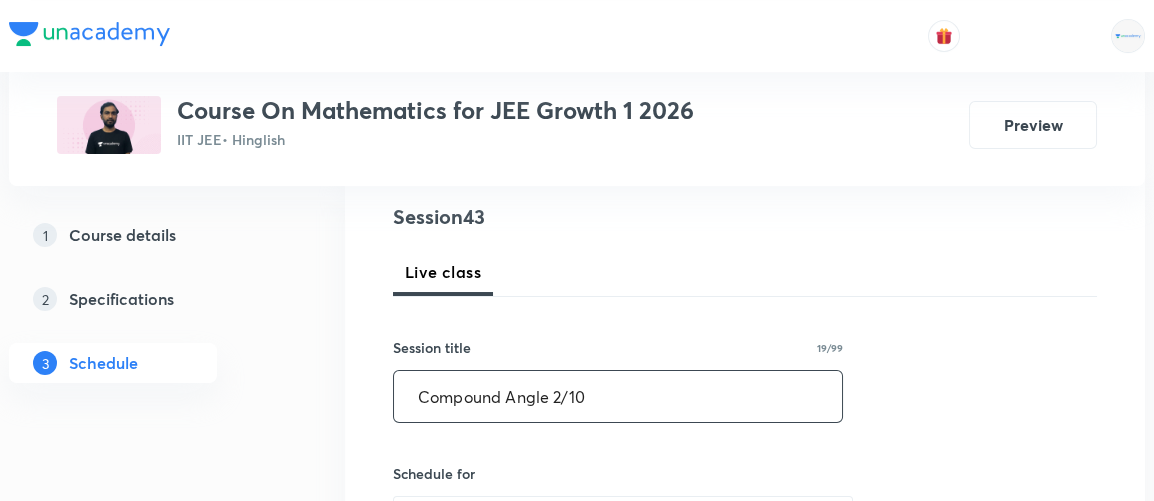click on "Compound Angle 2/10" at bounding box center [618, 396] 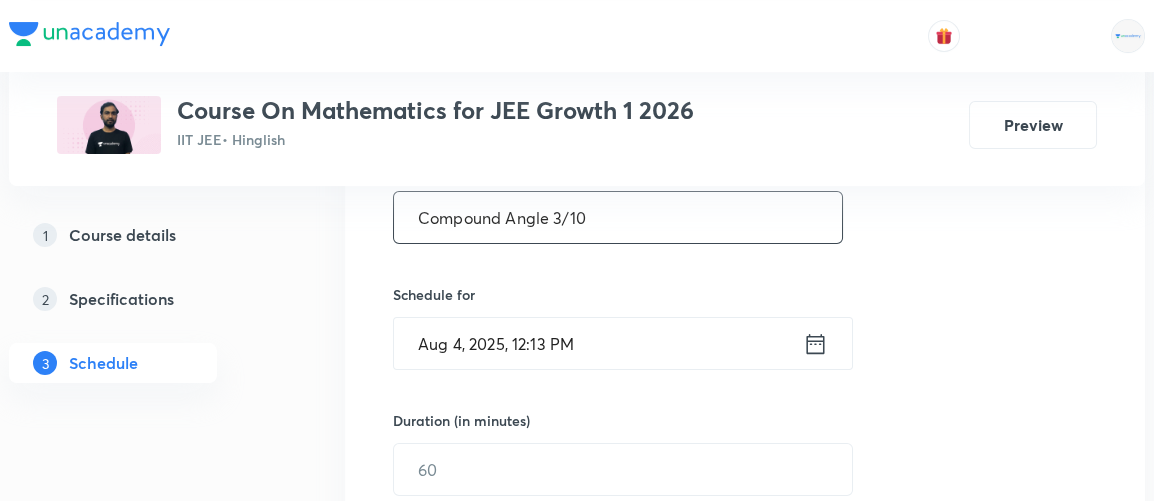 scroll, scrollTop: 410, scrollLeft: 0, axis: vertical 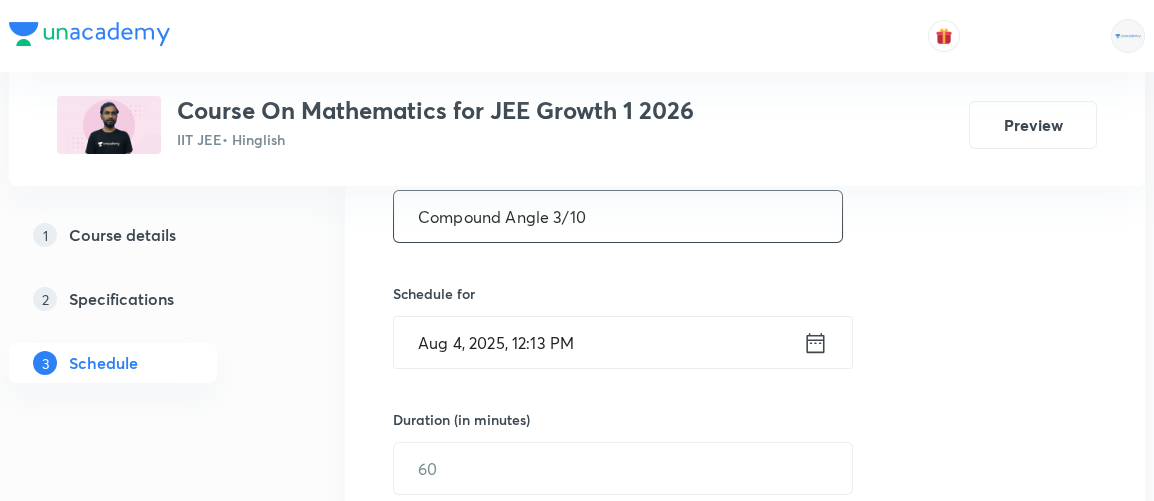 type on "Compound Angle 3/10" 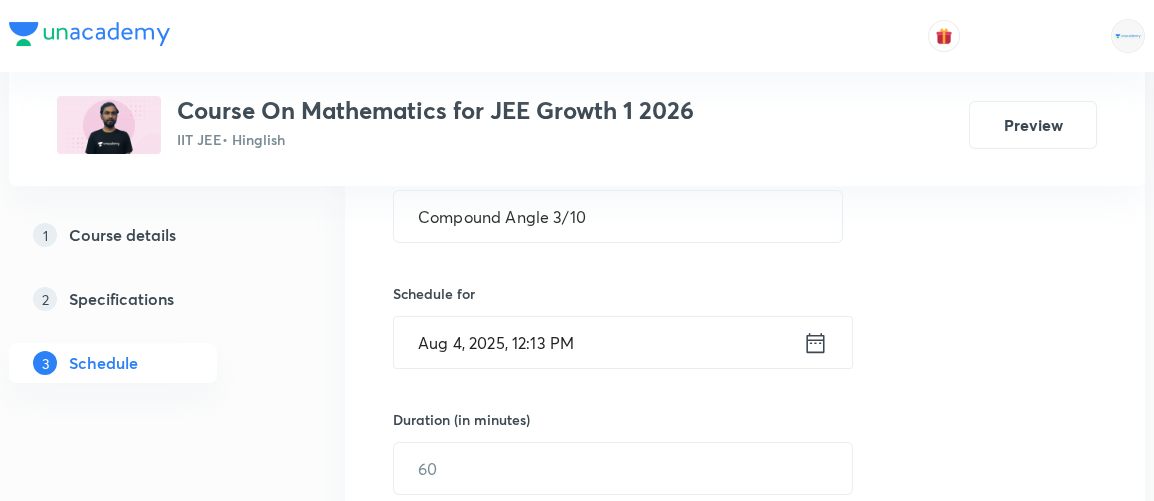 click 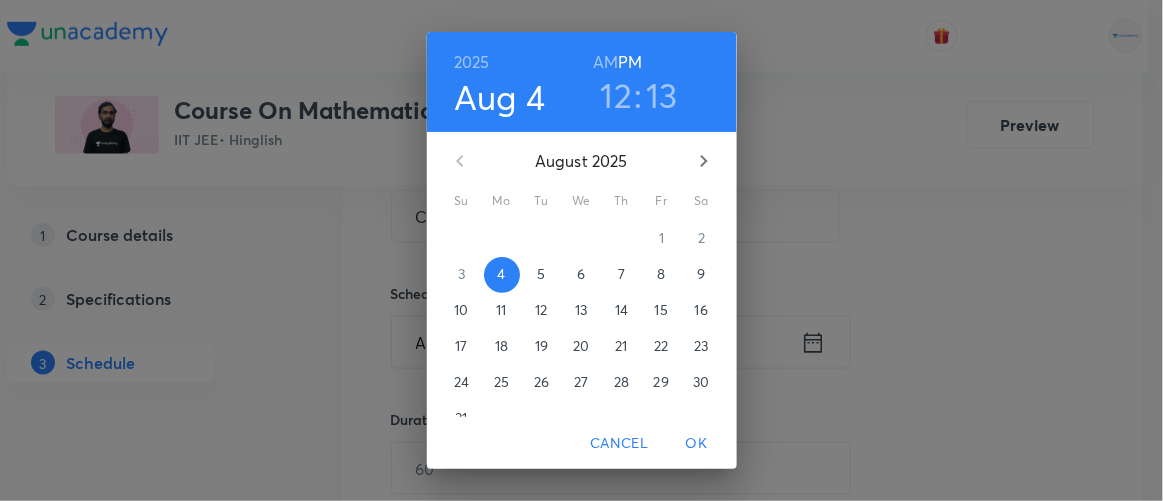 click on "PM" at bounding box center (630, 62) 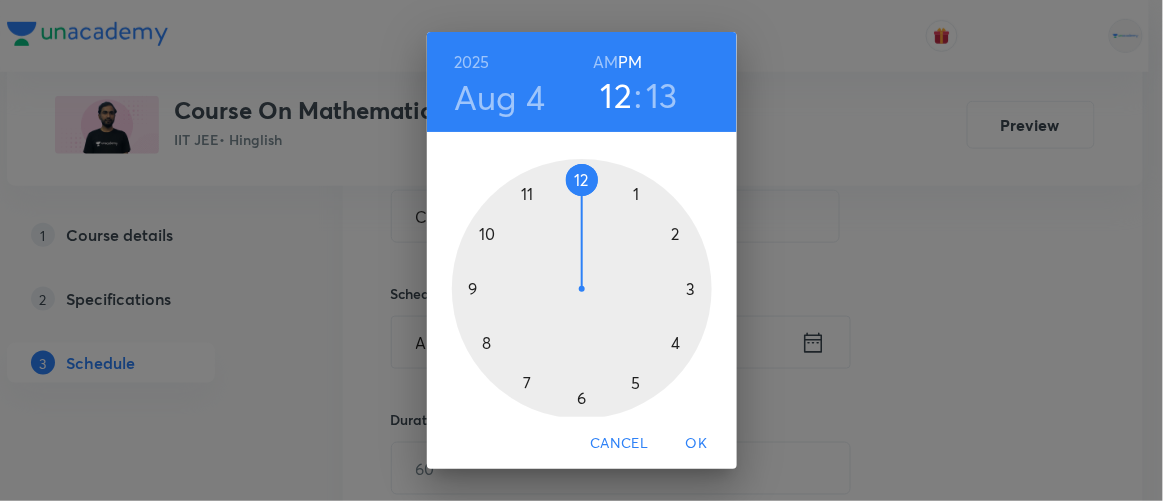 click at bounding box center (582, 289) 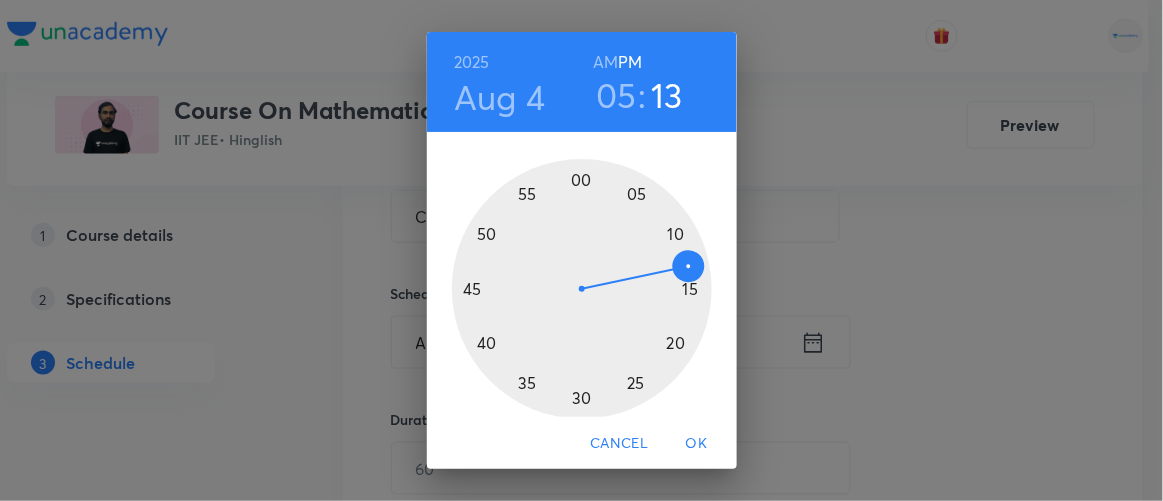 click at bounding box center (582, 289) 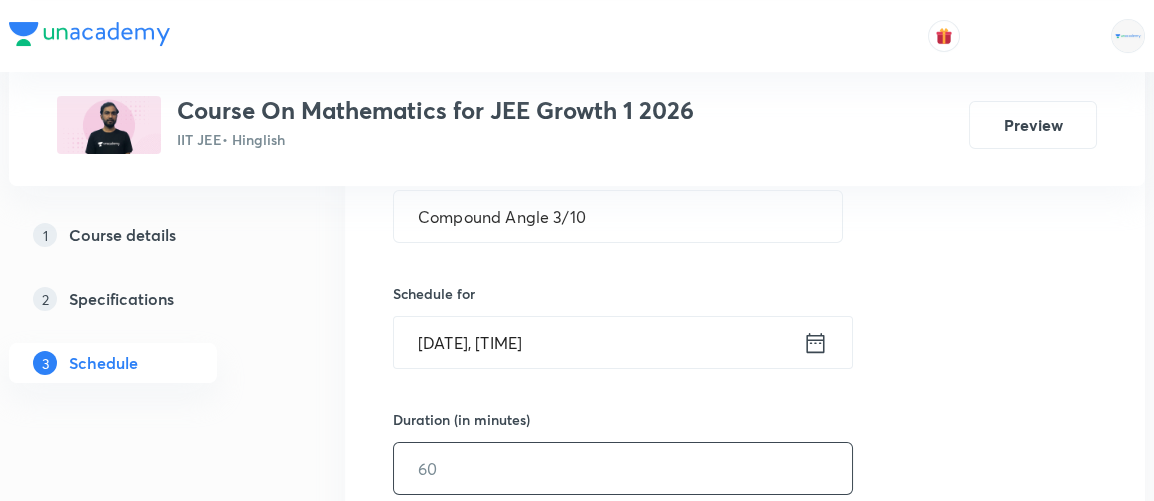 click at bounding box center [623, 468] 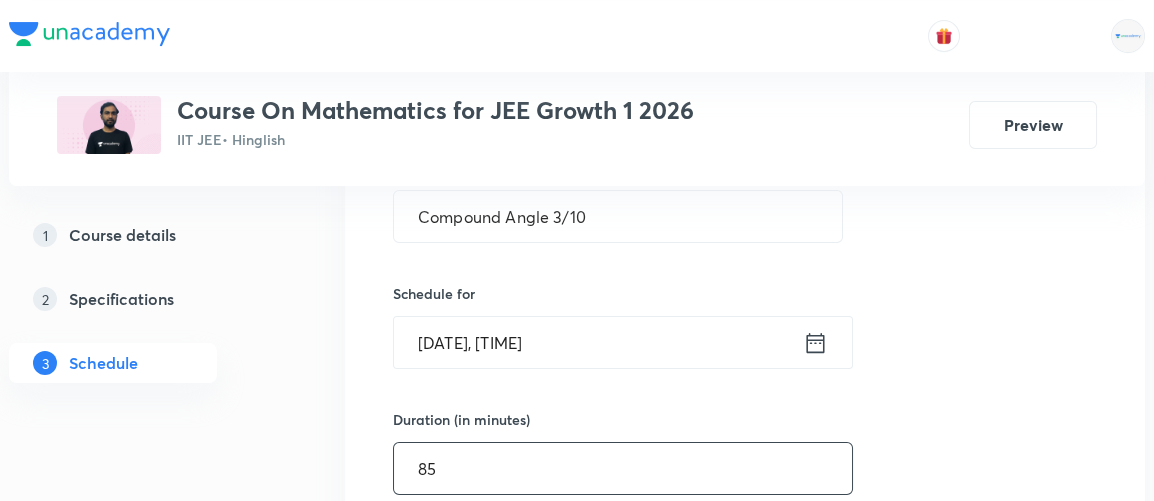 type on "85" 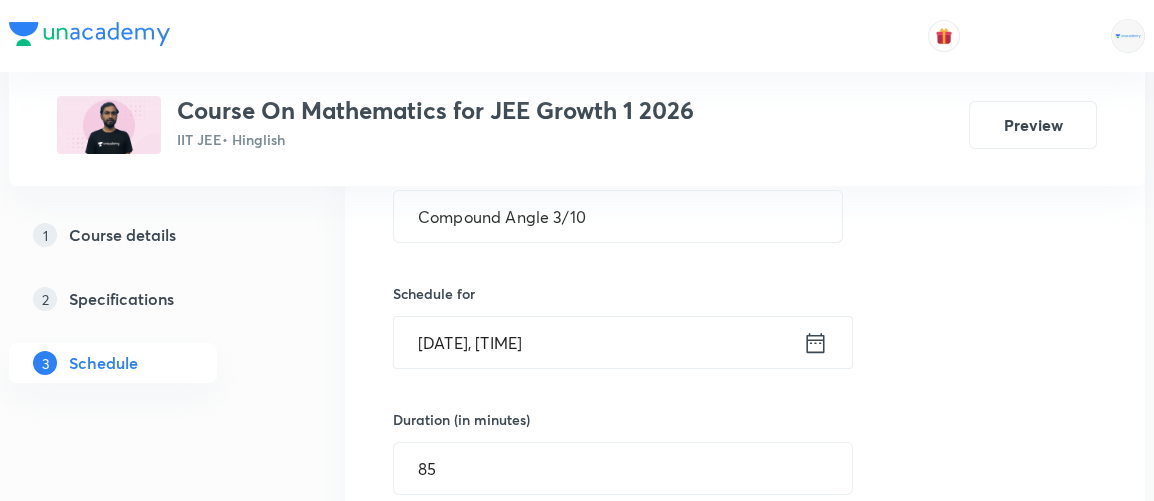 click on "Session  43 Live class Session title 19/99 Compound Angle 3/10 ​ Schedule for Aug 4, 2025, 5:35 PM ​ Duration (in minutes) 85 ​   Session type Online Offline Room Select centre room Sub-concepts Select concepts that wil be covered in this session Add Cancel" at bounding box center [745, 491] 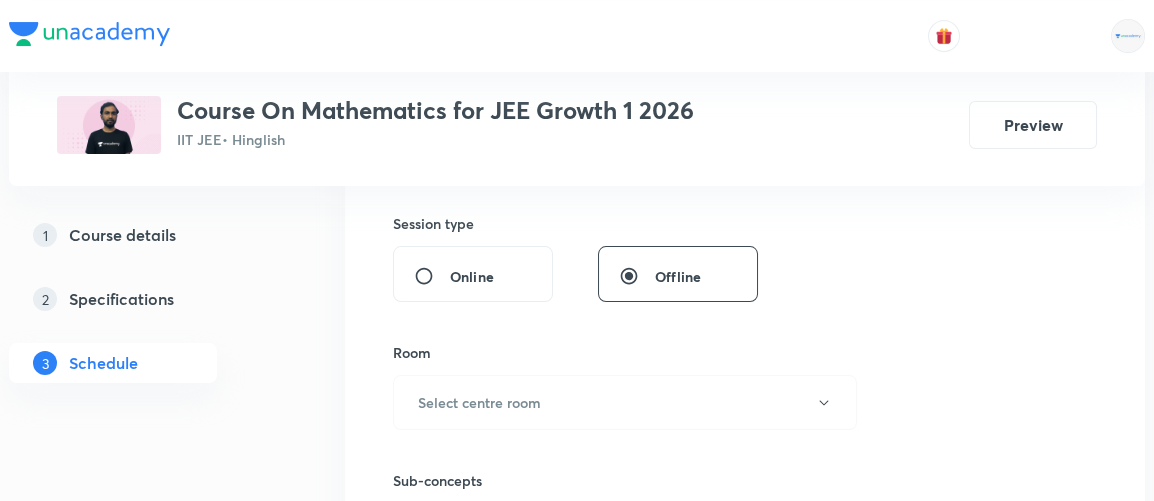 scroll, scrollTop: 733, scrollLeft: 0, axis: vertical 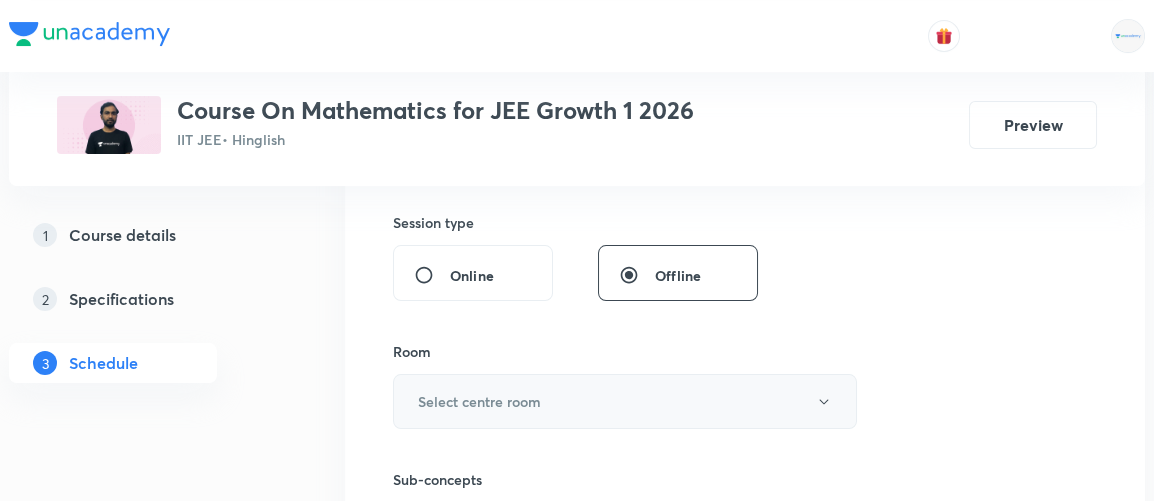 click on "Select centre room" at bounding box center [479, 401] 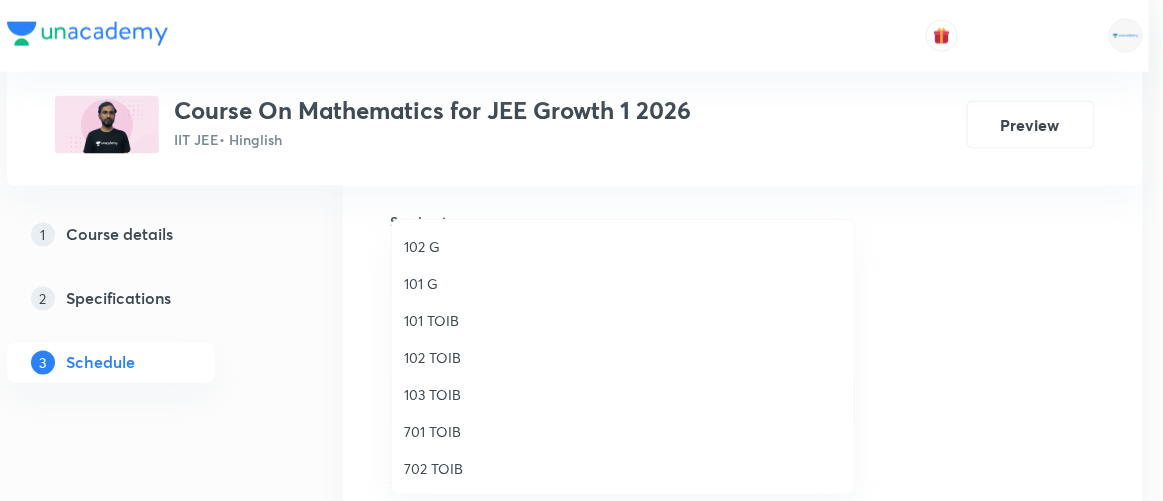 click on "102 TOIB" at bounding box center [623, 357] 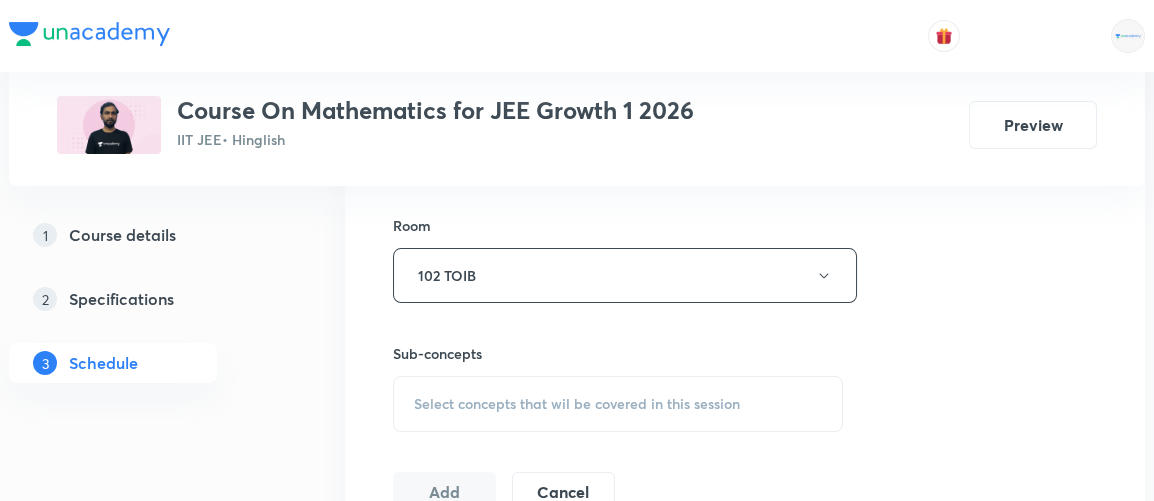 scroll, scrollTop: 893, scrollLeft: 0, axis: vertical 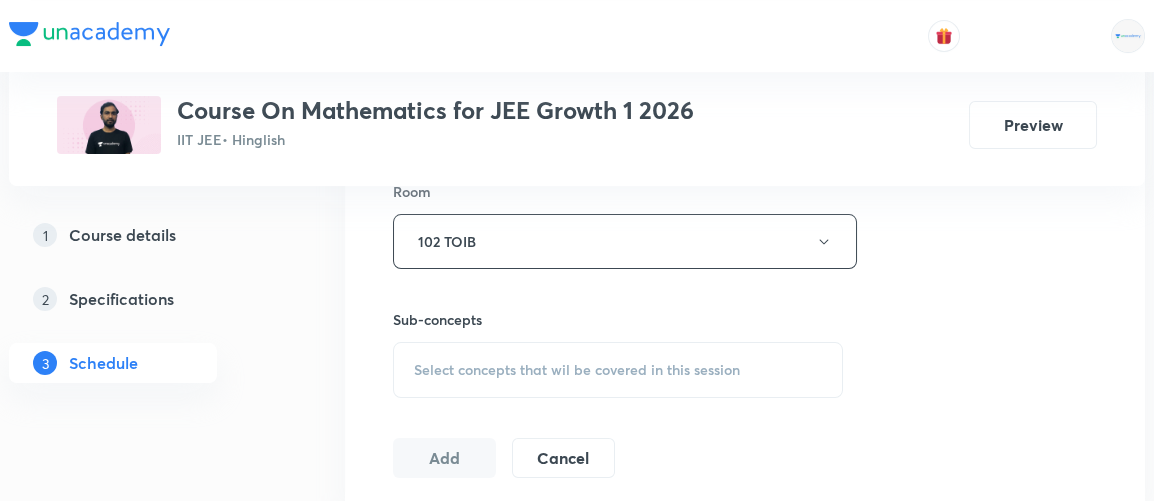 click on "Select concepts that wil be covered in this session" at bounding box center [577, 370] 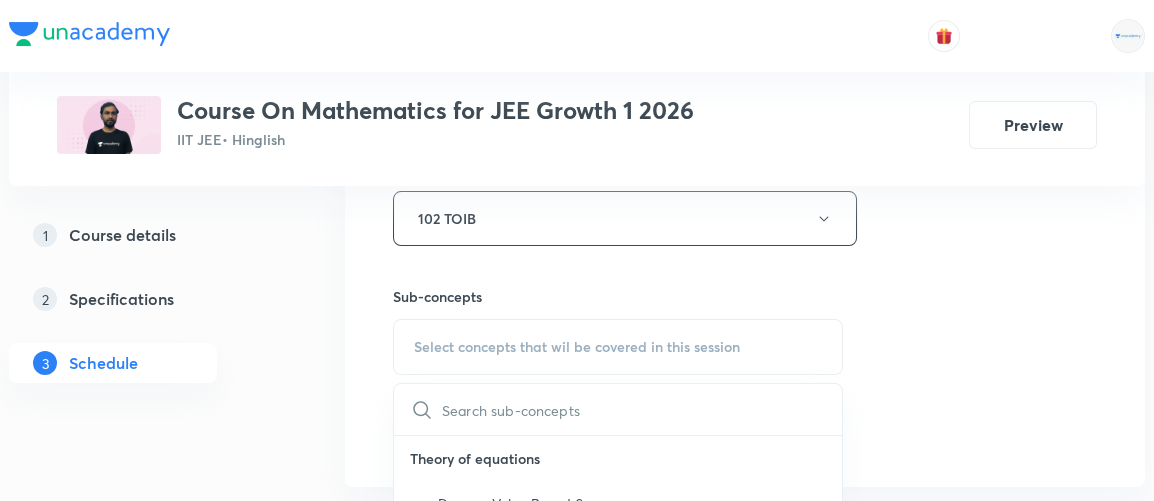 scroll, scrollTop: 917, scrollLeft: 0, axis: vertical 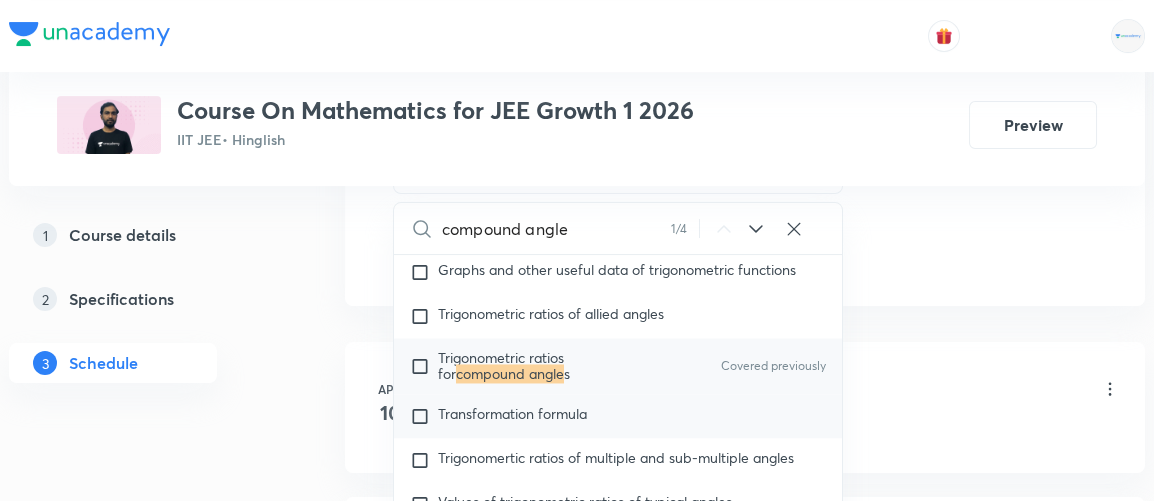 type on "compound angle" 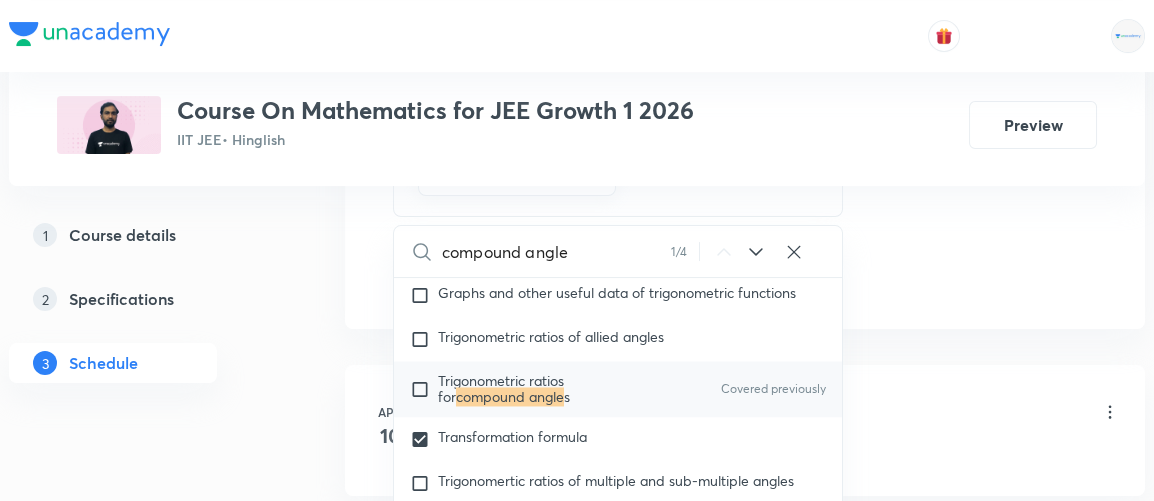 click on "Plus Courses Course On Mathematics for JEE Growth 1 2026 IIT JEE  • Hinglish Preview 1 Course details 2 Specifications 3 Schedule Schedule 42  classes Session  43 Live class Session title 19/99 Compound Angle 3/10 ​ Schedule for Aug 4, 2025, 5:35 PM ​ Duration (in minutes) 85 ​   Session type Online Offline Room 102 TOIB Sub-concepts Transformation formula CLEAR compound angle 1 / 4 ​ Theory of equations Degree, Value Based & Equation Covered previously Geometrical Meaning of the Zeroes of a Polynomial Covered previously Location of roots Covered previously Geometrical meaning of Roots of an equation Covered previously Points in solving an equation Covered previously Graph of Quadratic Expression & its Analysis Covered previously Range of Quadratic Equation Covered previously Remainder and factor theorems Covered previously Identity Covered previously Quadratic equations Covered previously Common Roots Covered previously Location of Roots Covered previously Covered previously Theory of Equations s s" at bounding box center (577, 3011) 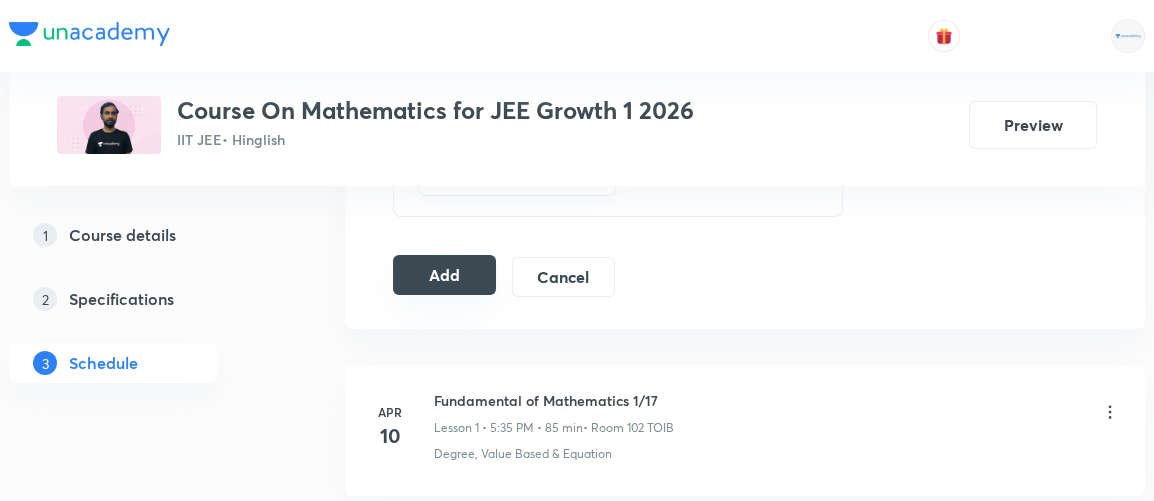 click on "Add" at bounding box center (444, 275) 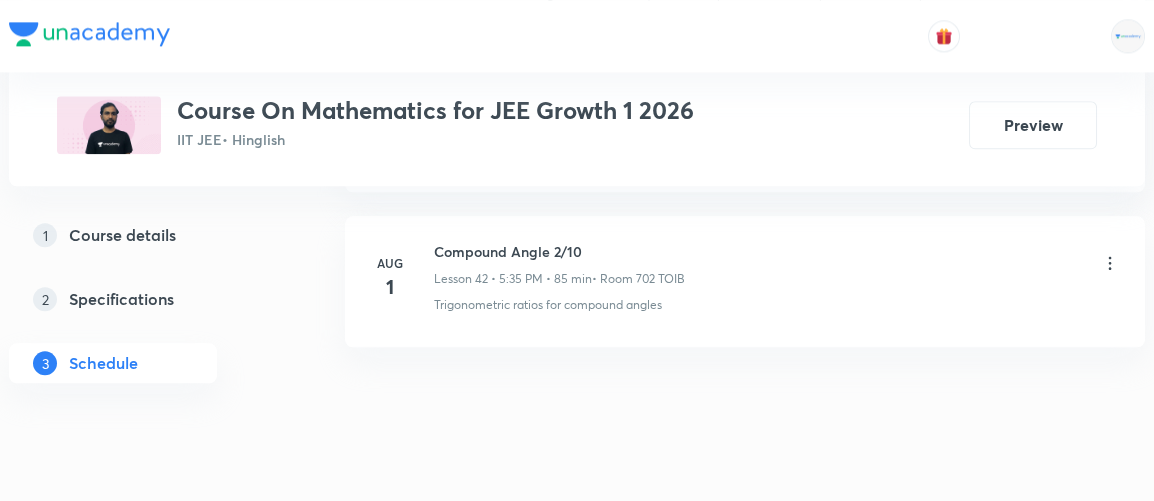 scroll, scrollTop: 6818, scrollLeft: 0, axis: vertical 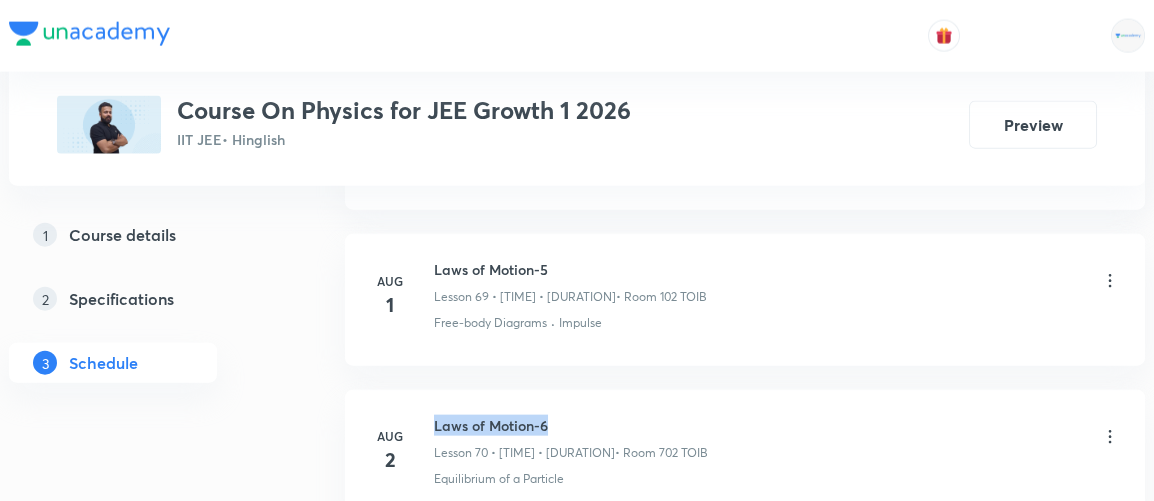 drag, startPoint x: 433, startPoint y: 365, endPoint x: 601, endPoint y: 371, distance: 168.1071 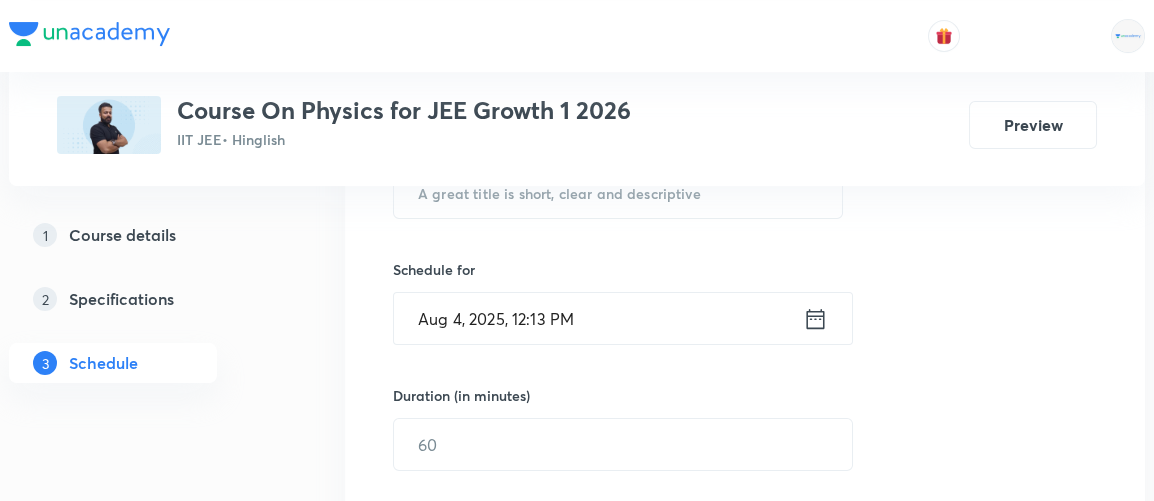 scroll, scrollTop: 209, scrollLeft: 0, axis: vertical 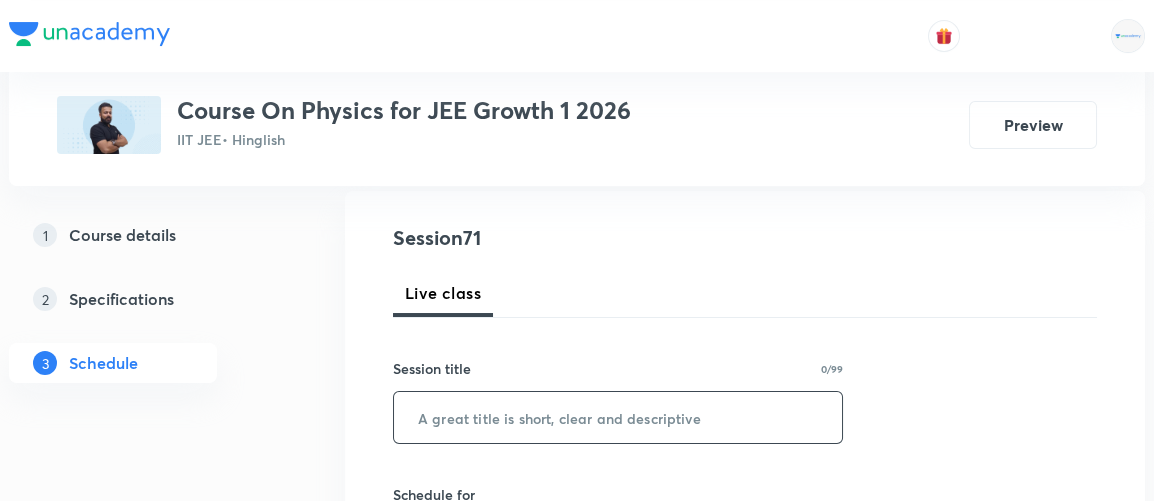 click at bounding box center [618, 417] 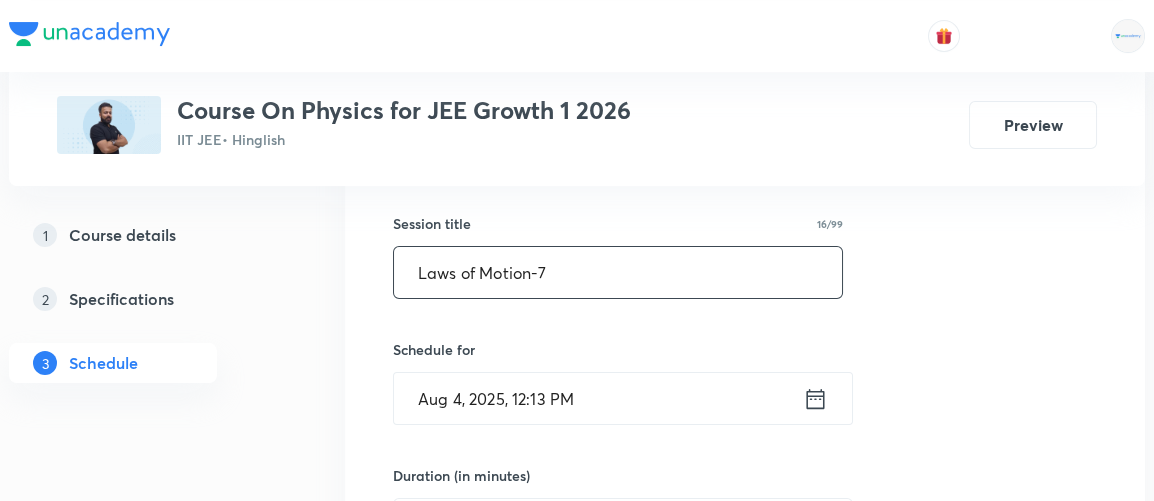 scroll, scrollTop: 358, scrollLeft: 0, axis: vertical 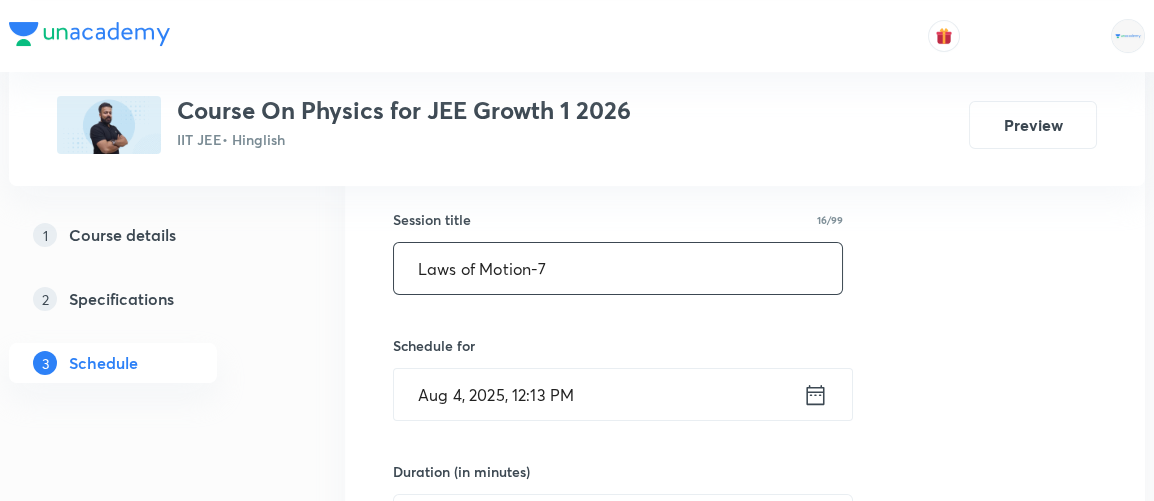type on "Laws of Motion-7" 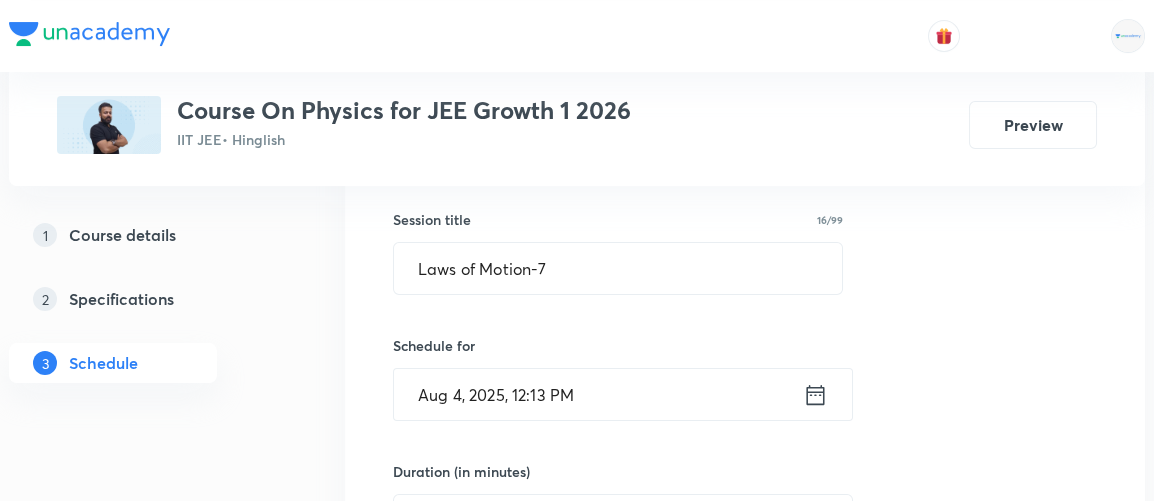 click 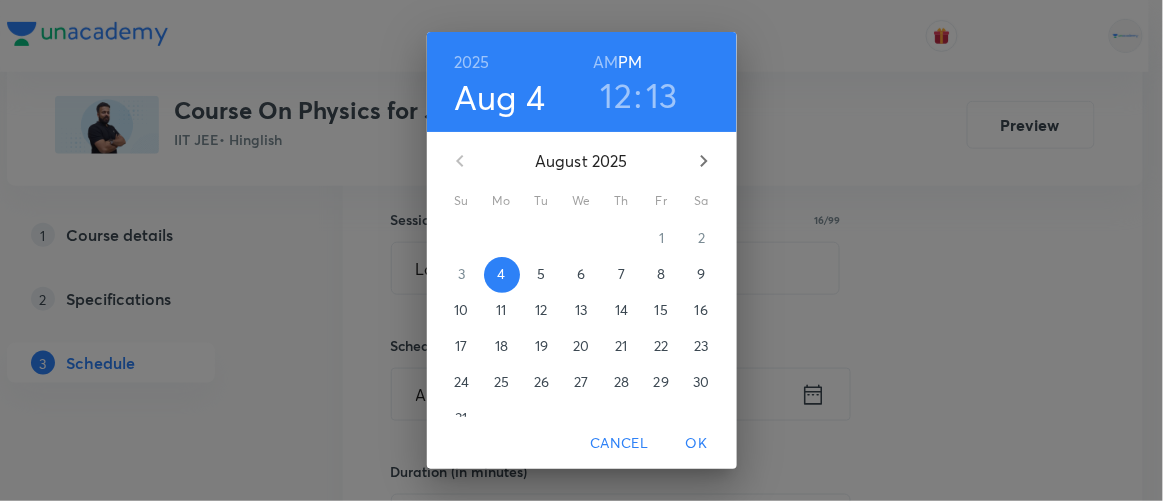 click on "AM" at bounding box center [605, 62] 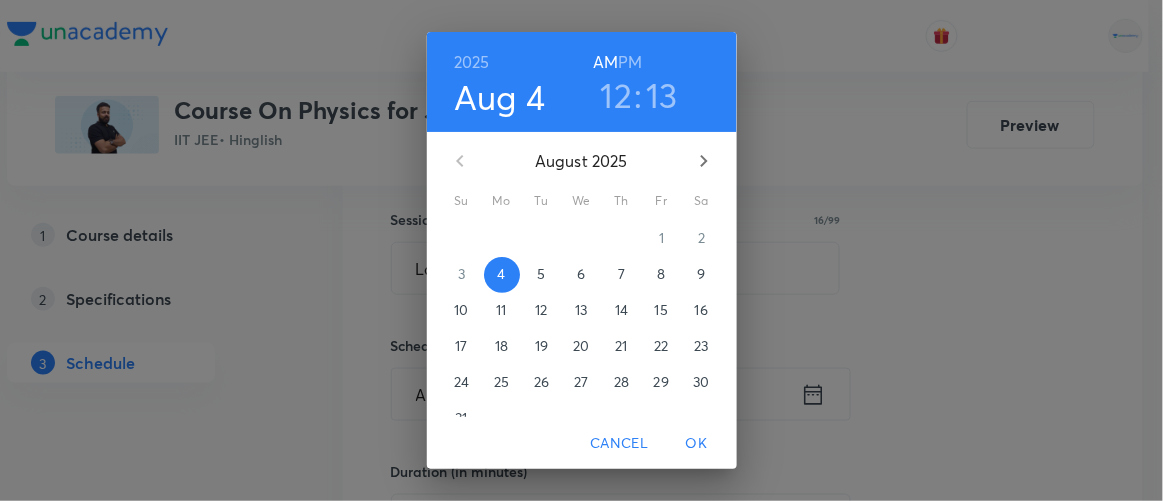 click on "PM" at bounding box center [630, 62] 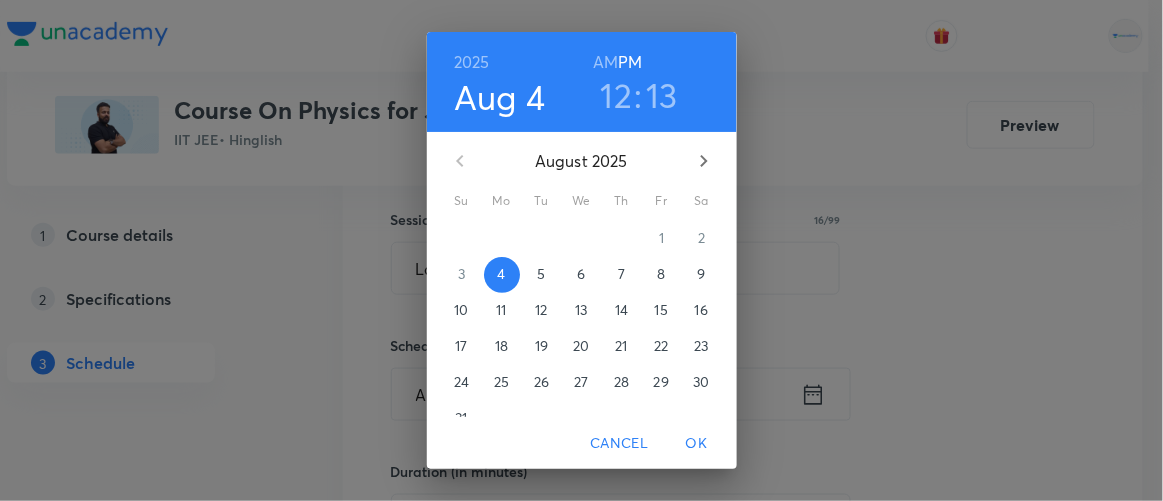 click on "12" at bounding box center [617, 95] 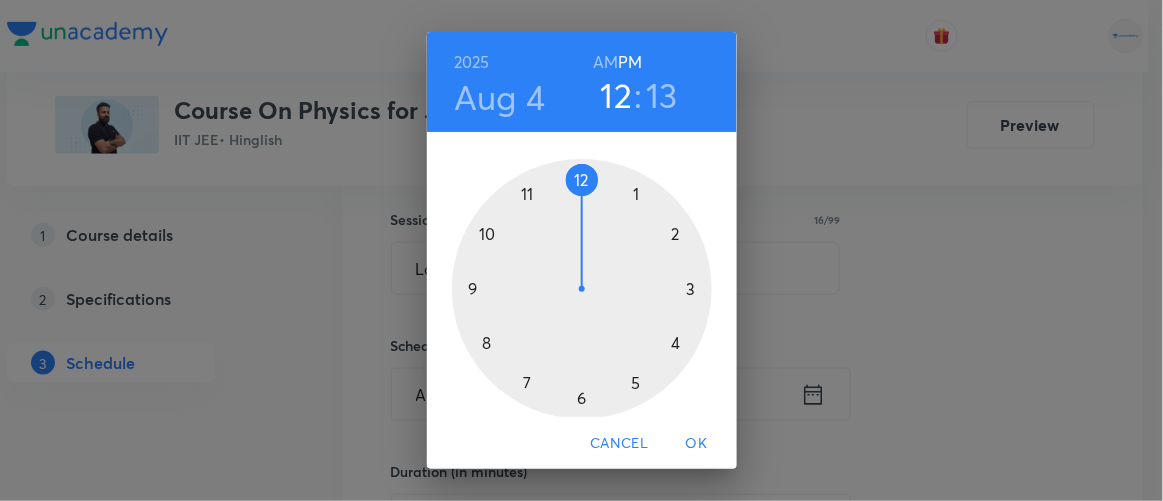 click at bounding box center (582, 289) 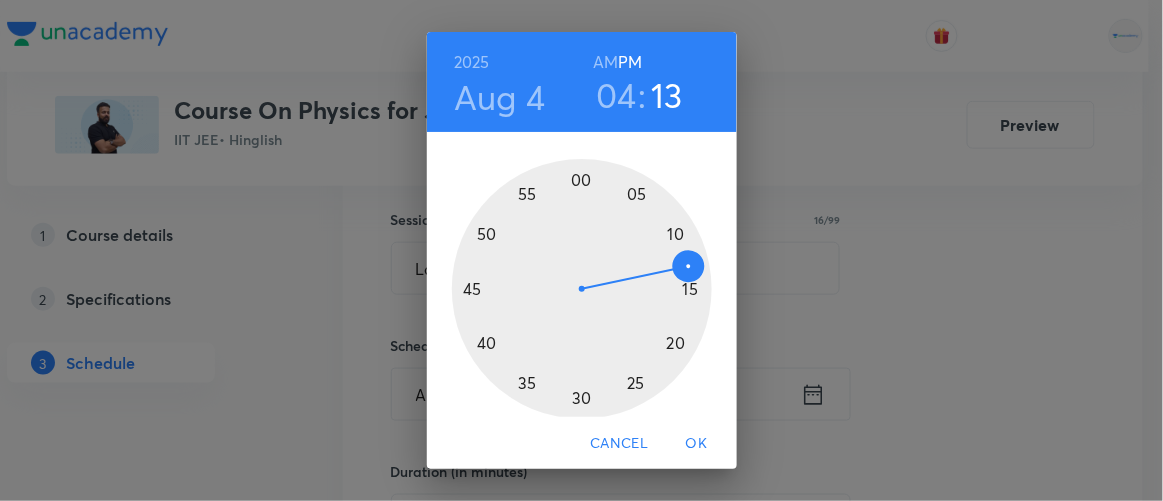 click at bounding box center (582, 289) 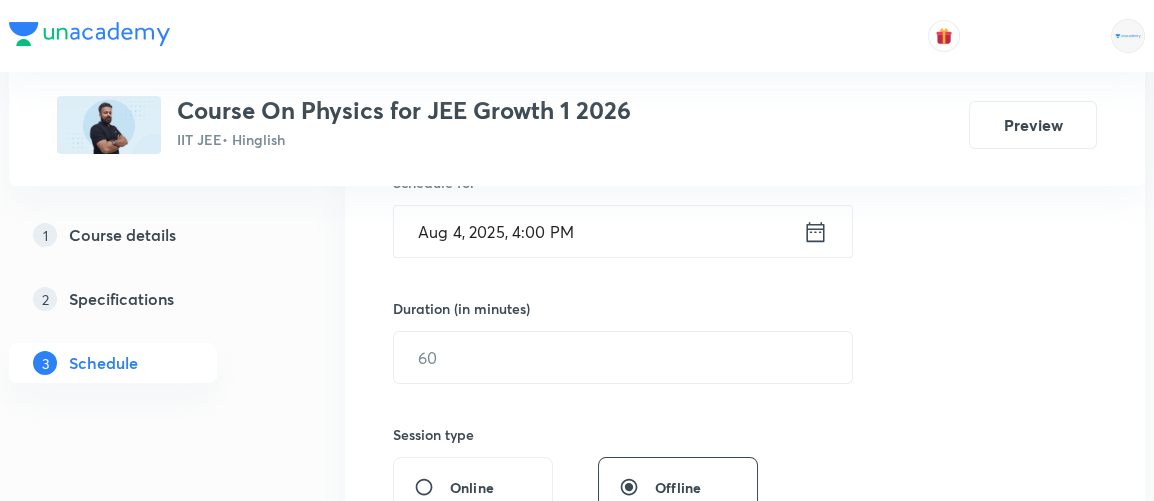 scroll, scrollTop: 524, scrollLeft: 0, axis: vertical 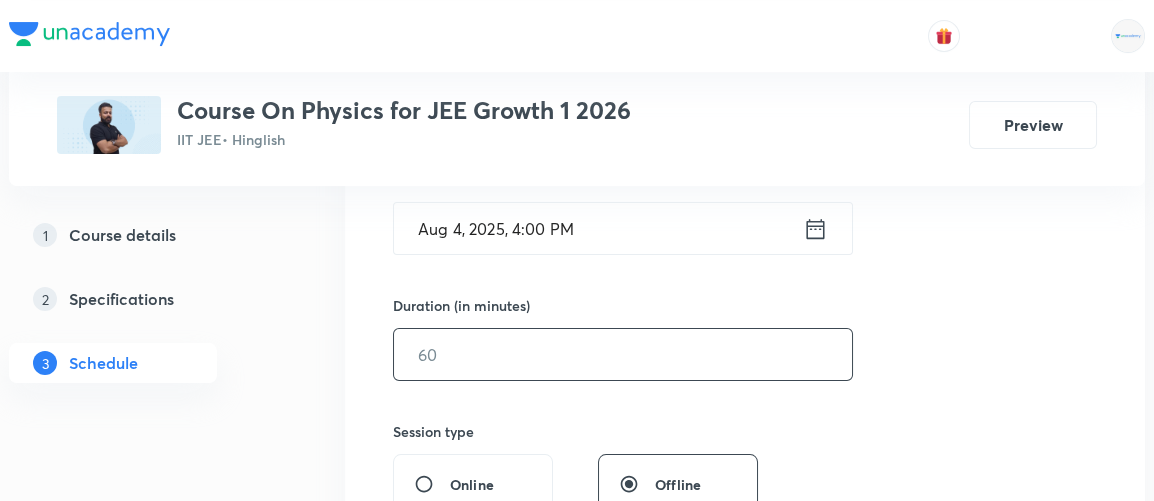 click at bounding box center [623, 354] 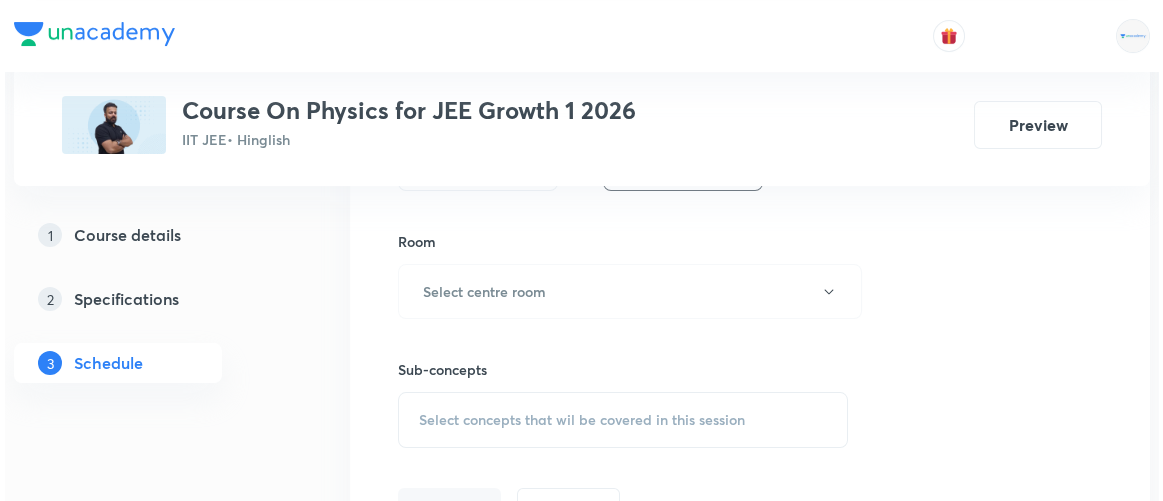 scroll, scrollTop: 844, scrollLeft: 0, axis: vertical 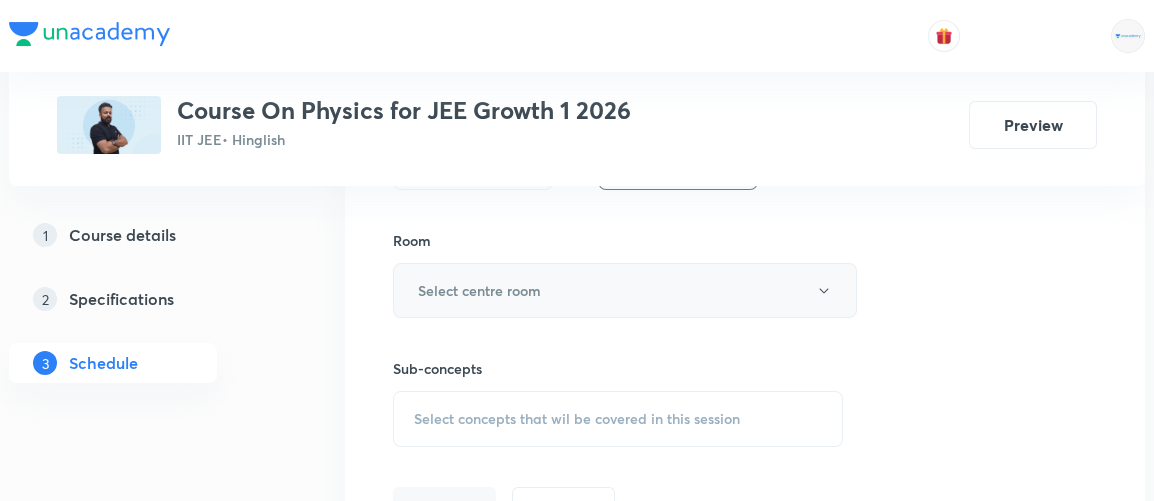 type on "85" 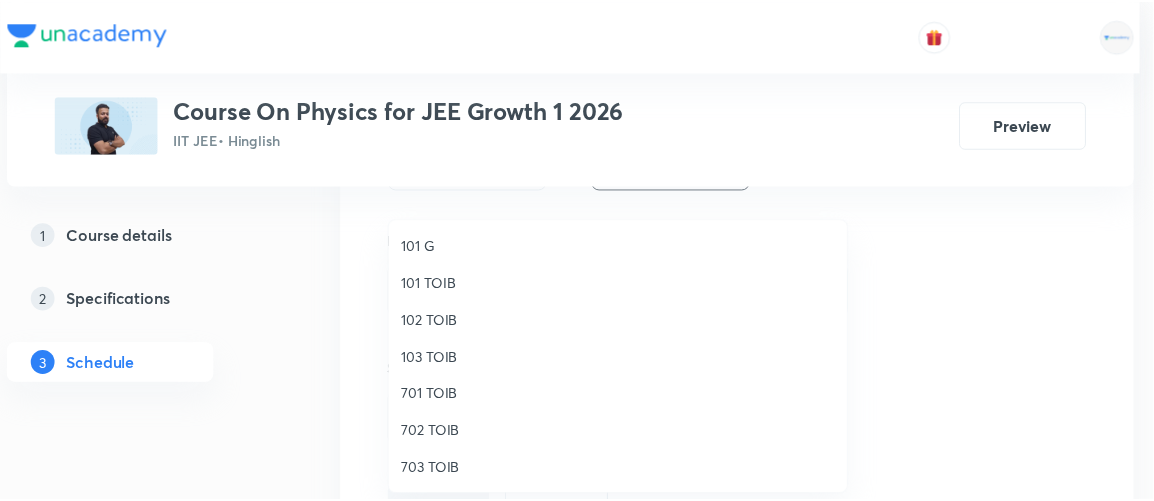 scroll, scrollTop: 35, scrollLeft: 0, axis: vertical 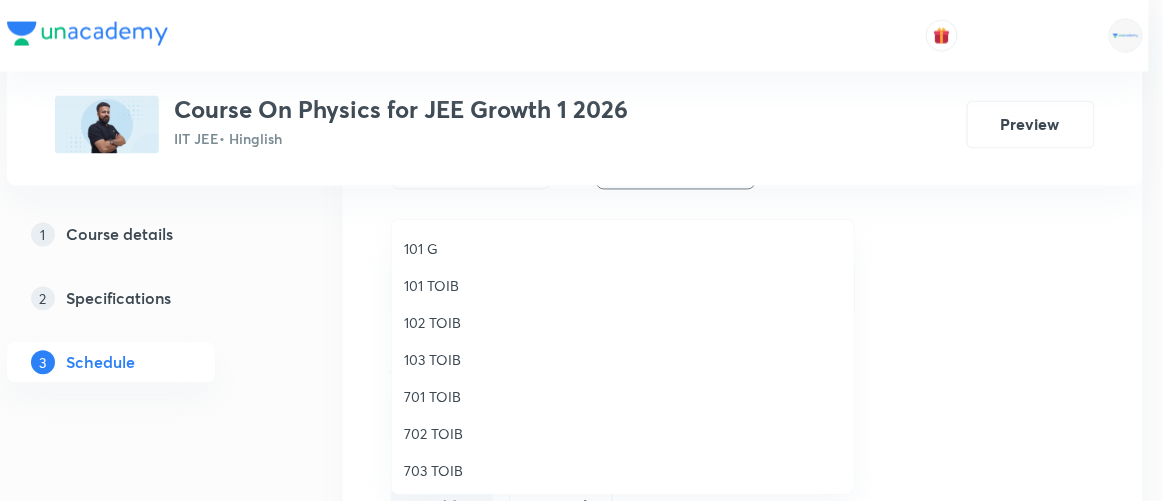 click on "102 TOIB" at bounding box center [623, 322] 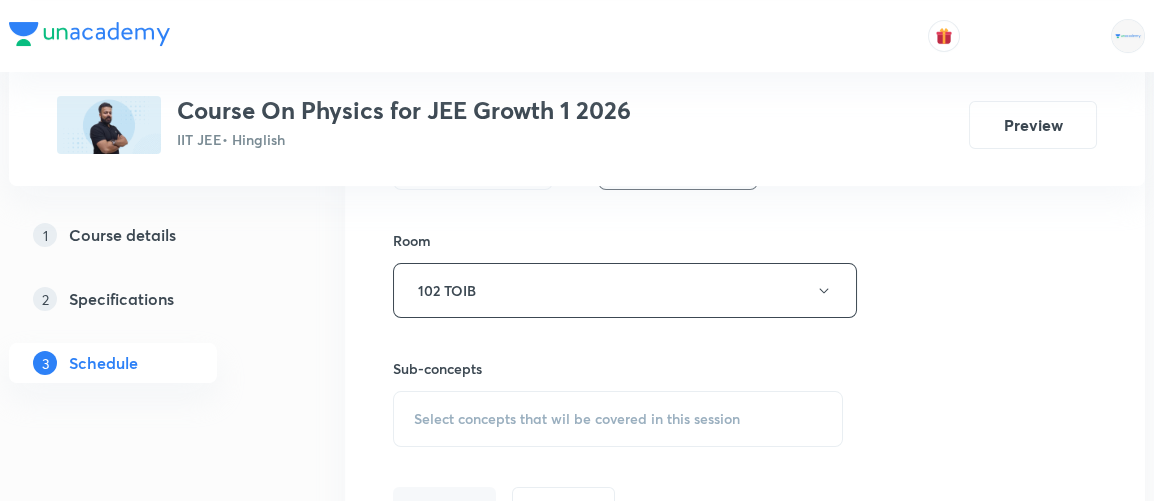 click on "Select concepts that wil be covered in this session" at bounding box center [577, 419] 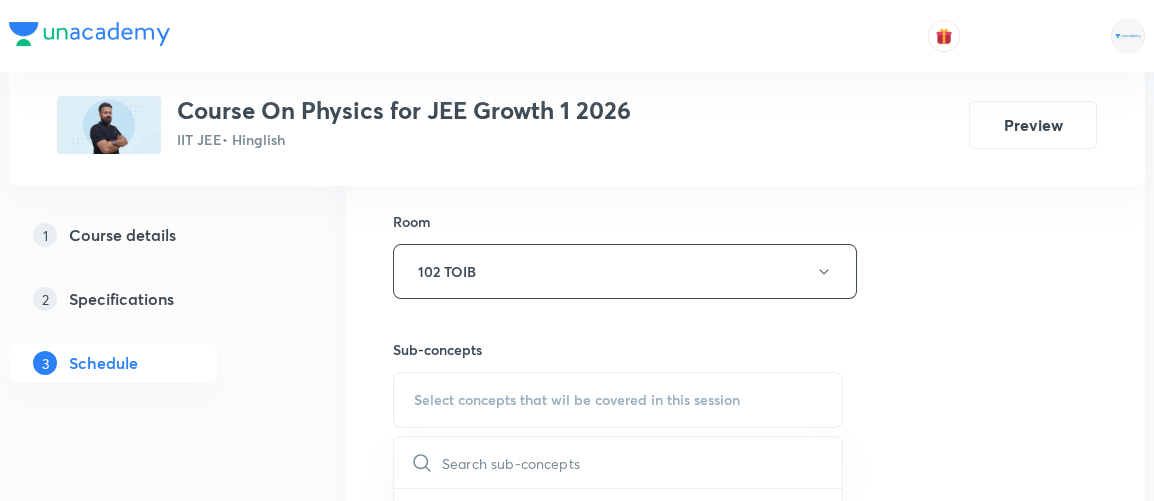 scroll, scrollTop: 863, scrollLeft: 0, axis: vertical 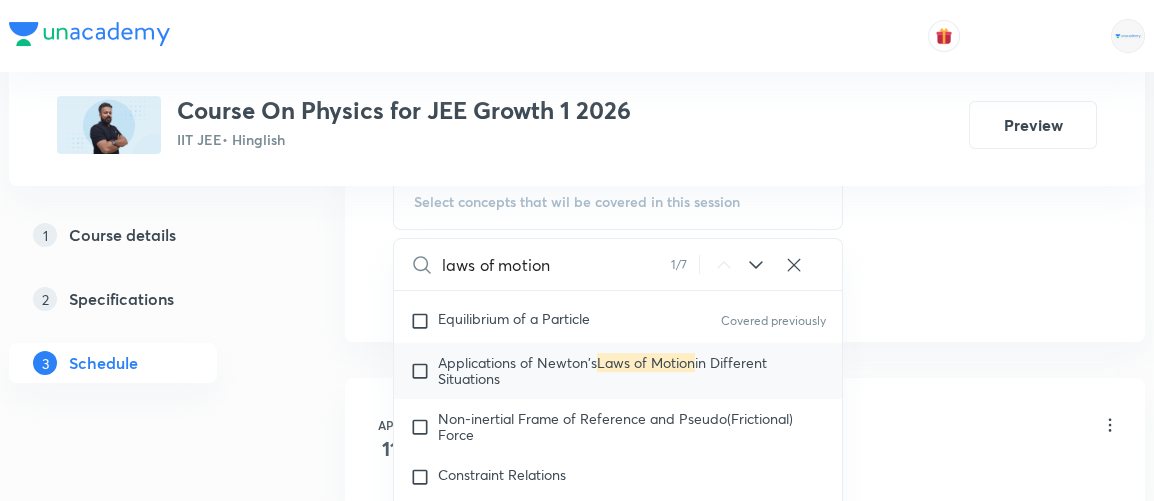 type on "laws of motion" 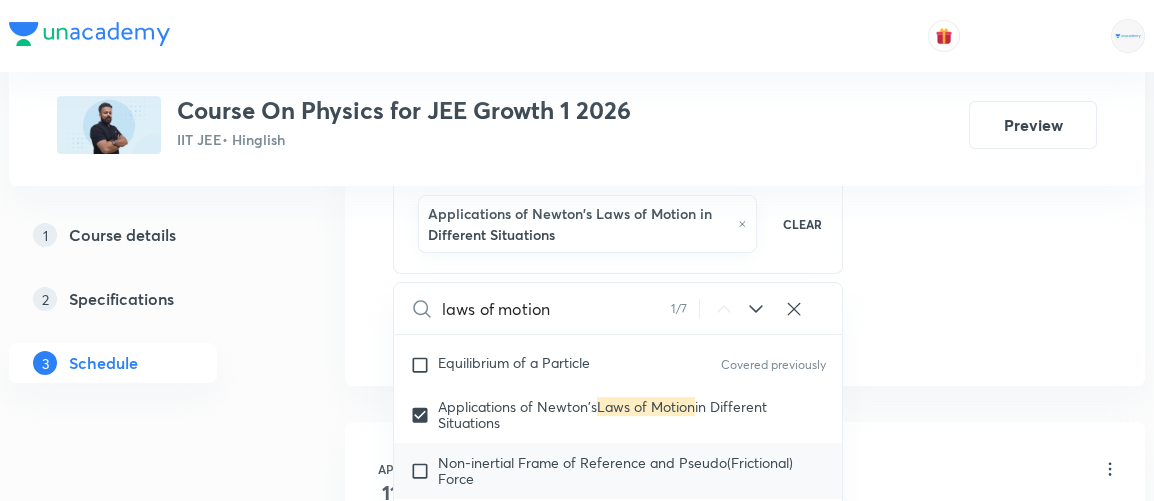 click at bounding box center (424, 471) 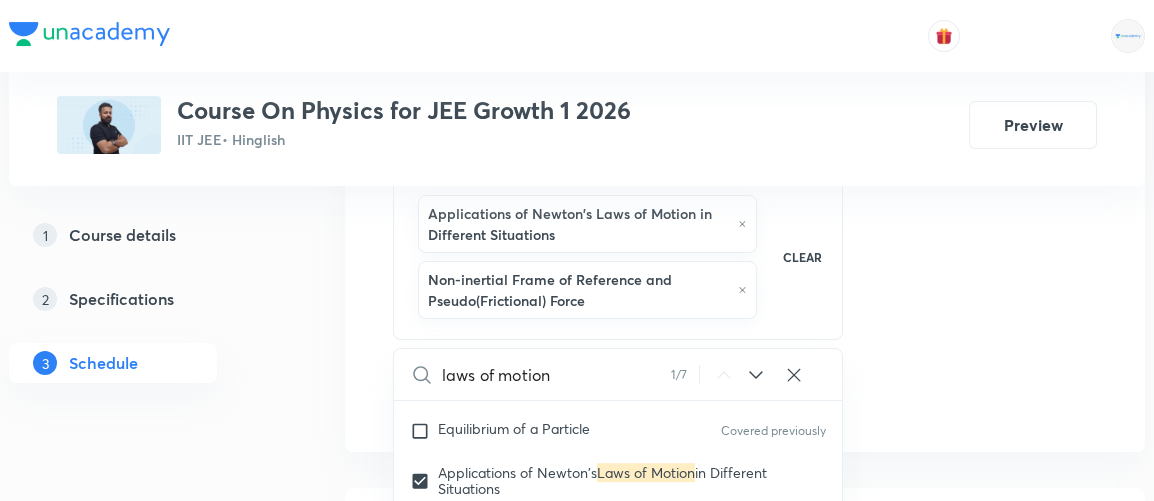 click on "1 Course details 2 Specifications 3 Schedule" at bounding box center [145, 5377] 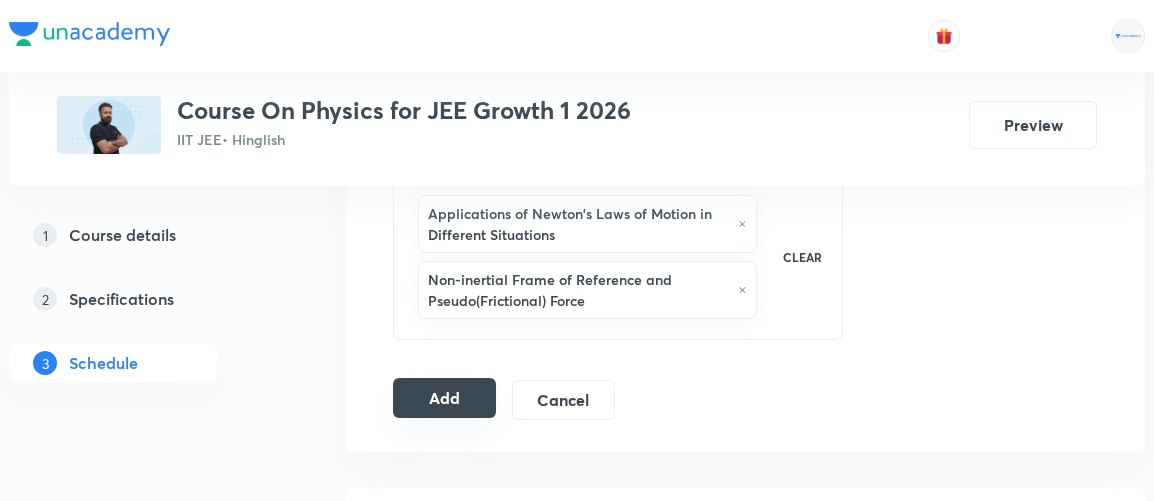 click on "Add" at bounding box center (444, 398) 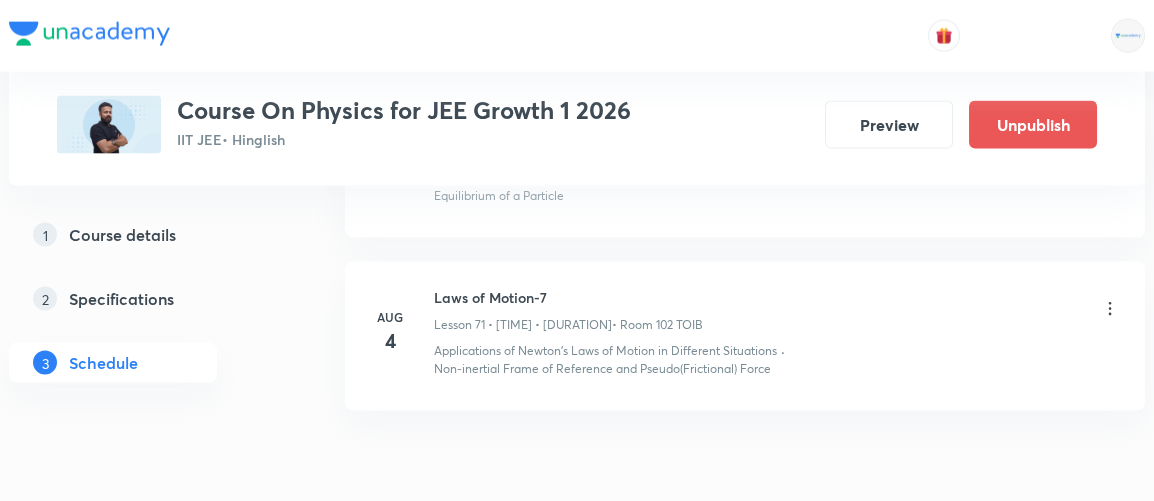 scroll, scrollTop: 11121, scrollLeft: 0, axis: vertical 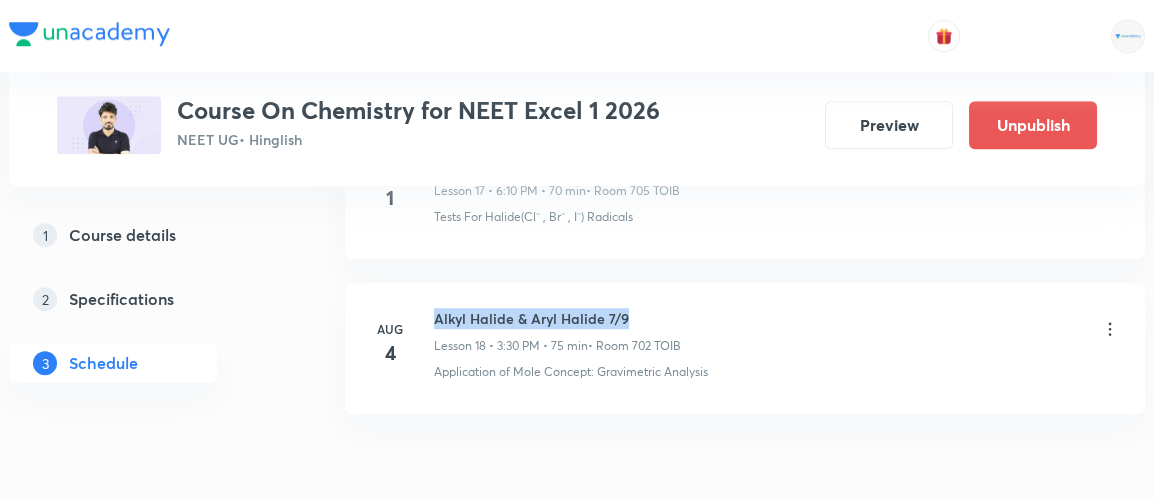 drag, startPoint x: 434, startPoint y: 319, endPoint x: 639, endPoint y: 310, distance: 205.19746 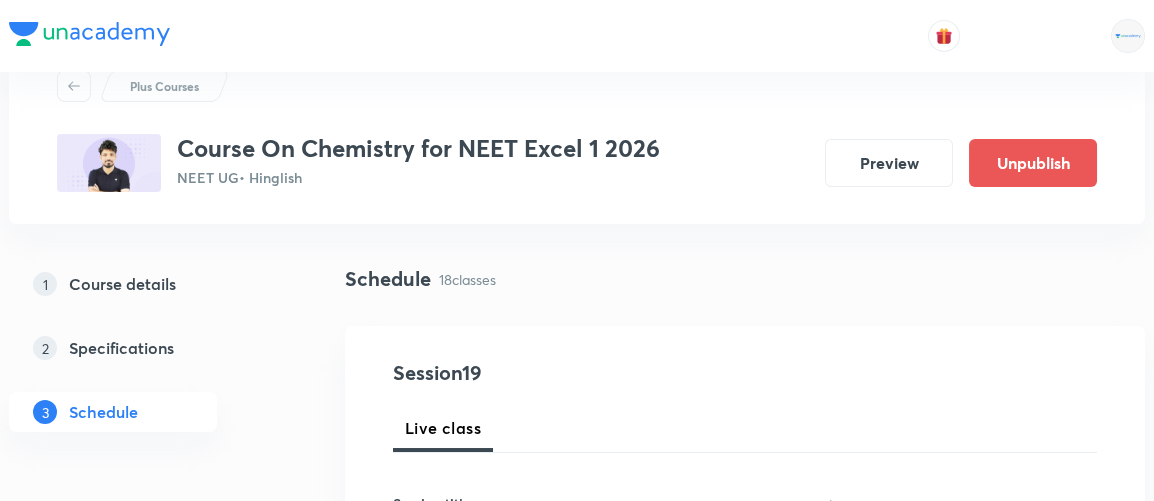 scroll, scrollTop: 0, scrollLeft: 0, axis: both 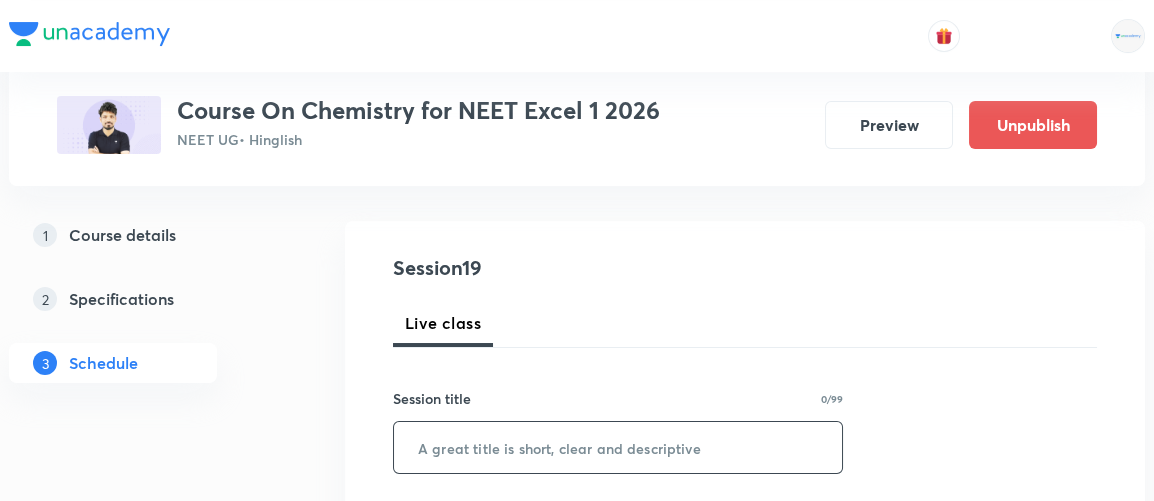 click at bounding box center (618, 447) 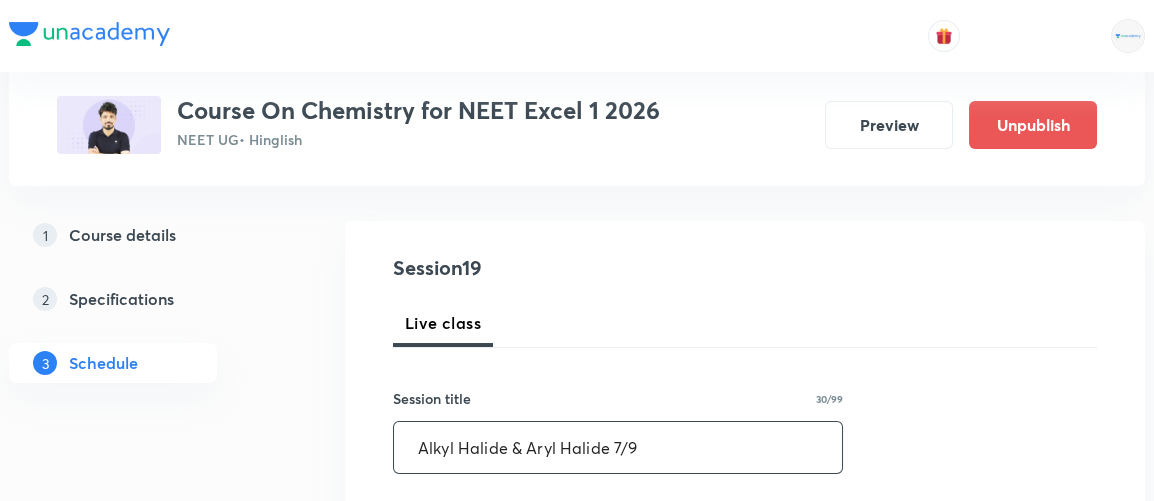 click on "Alkyl Halide & Aryl Halide 7/9" at bounding box center [618, 447] 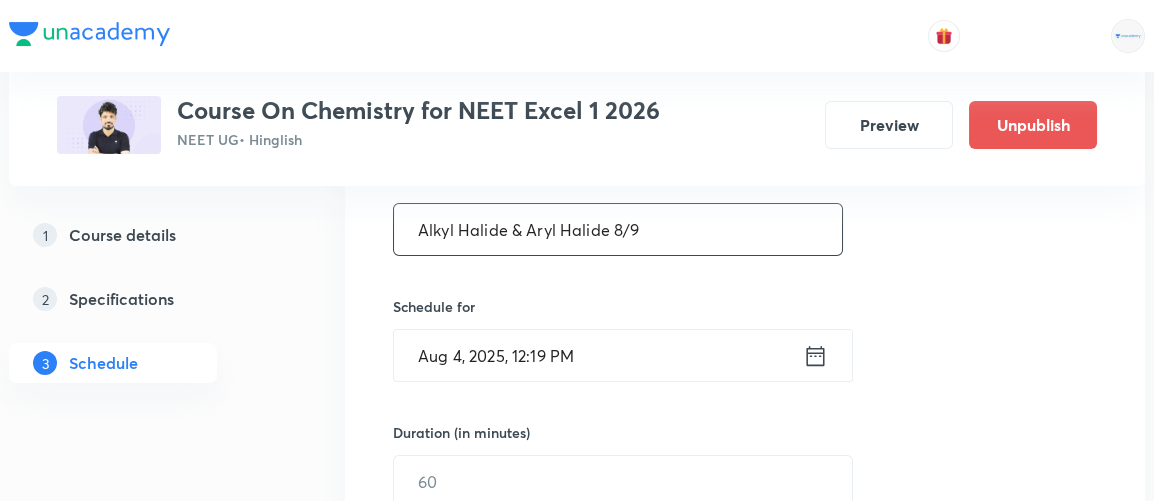 scroll, scrollTop: 399, scrollLeft: 0, axis: vertical 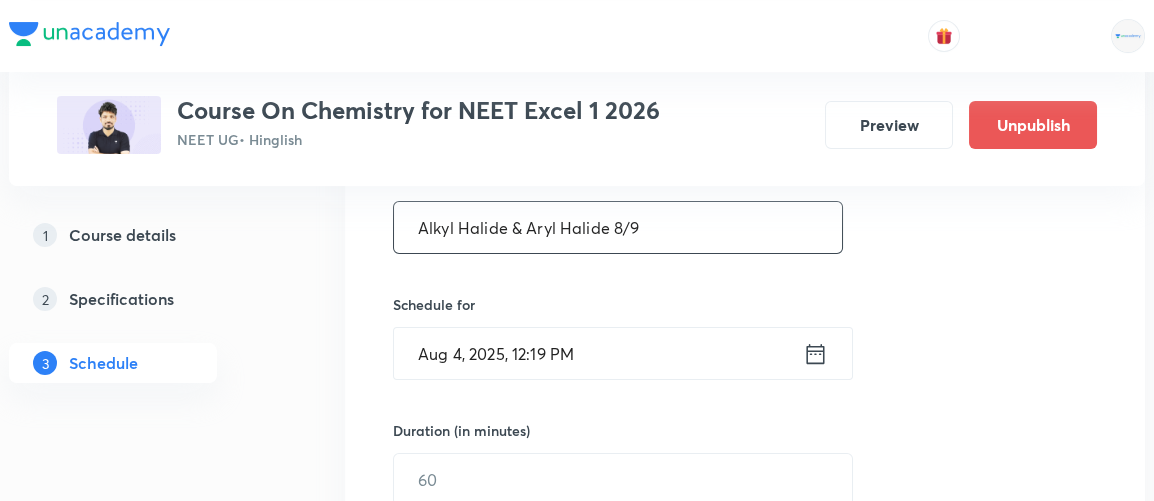 type on "Alkyl Halide & Aryl Halide 8/9" 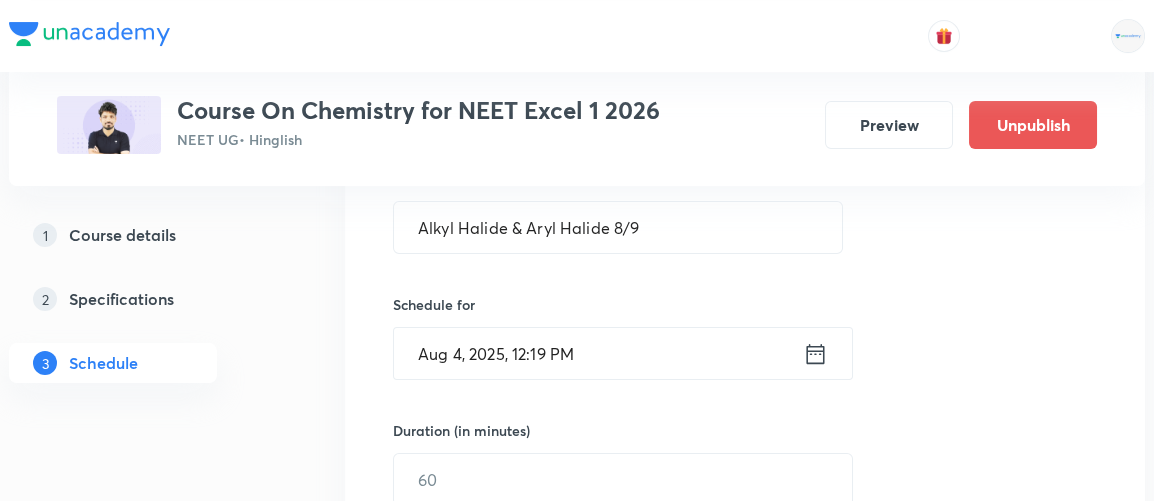 click 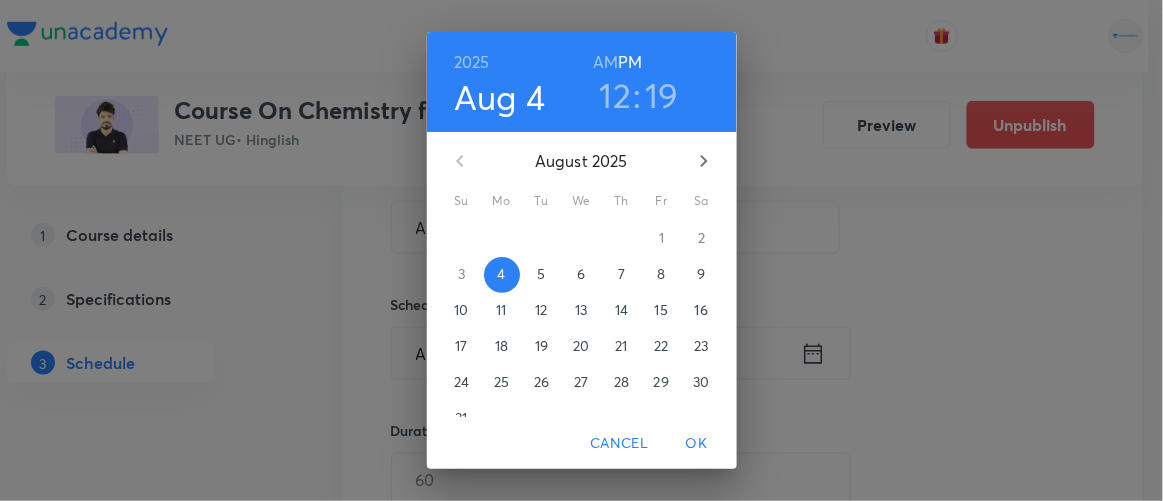 click on "12" at bounding box center (616, 95) 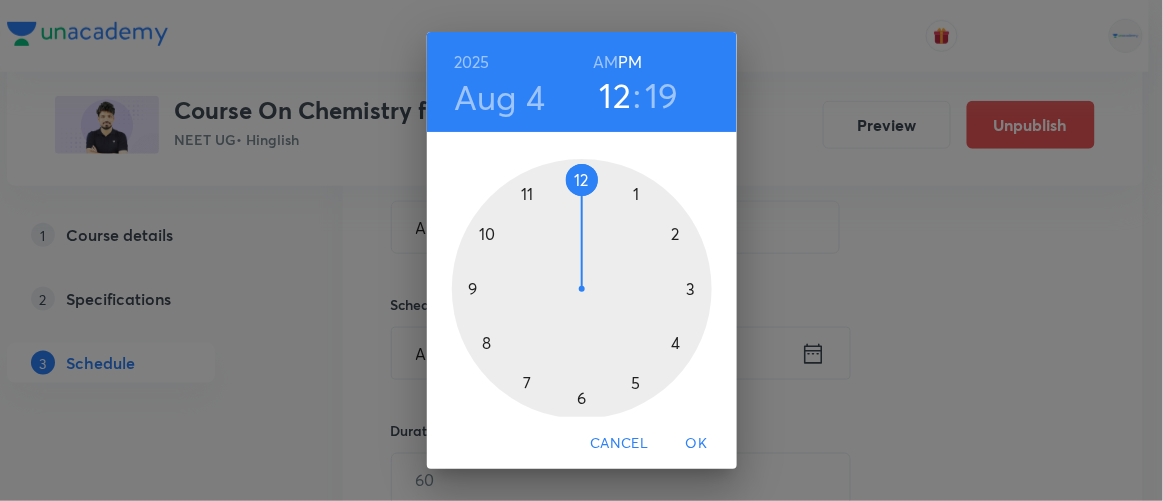 click at bounding box center [582, 289] 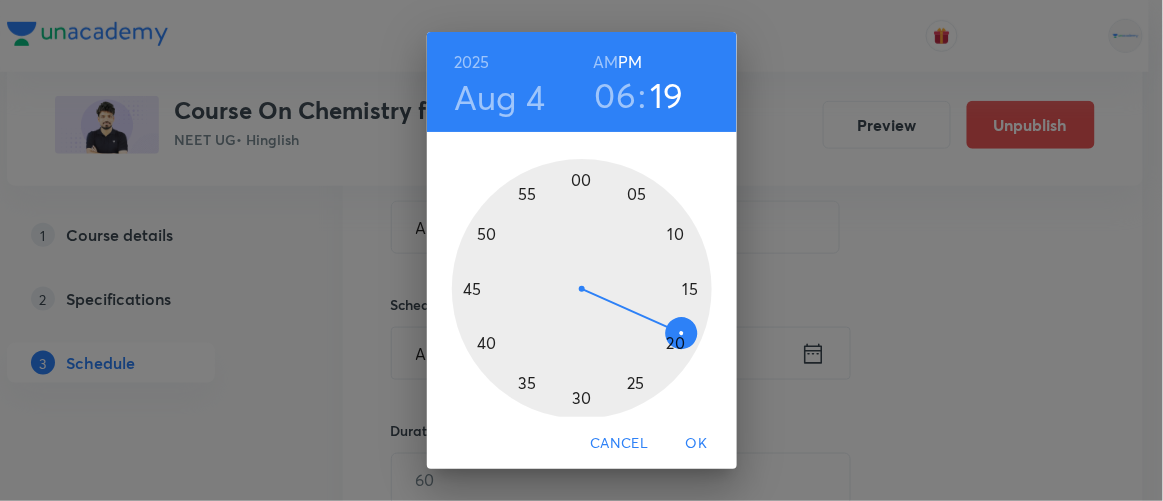 click at bounding box center (582, 289) 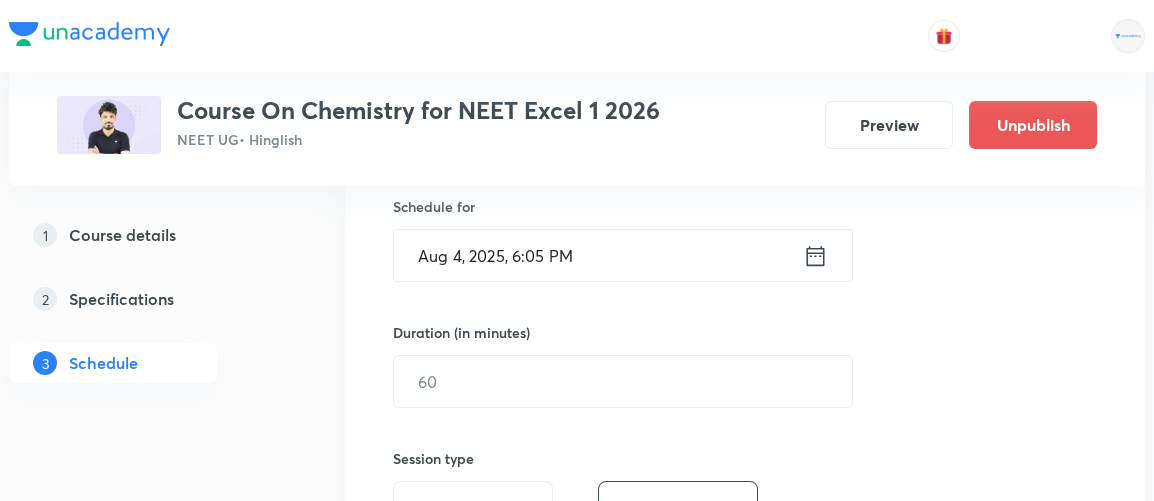 scroll, scrollTop: 498, scrollLeft: 0, axis: vertical 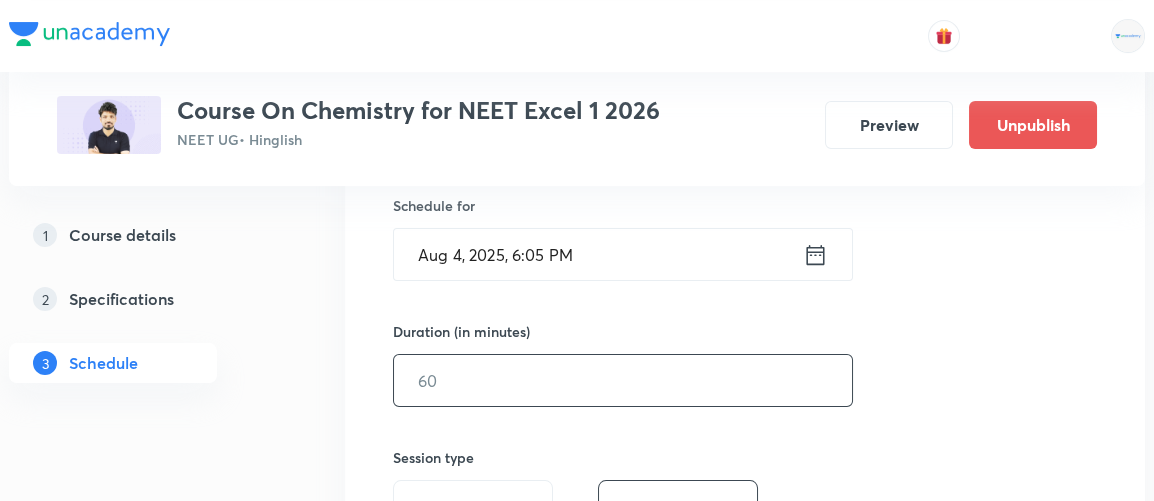 click at bounding box center (623, 380) 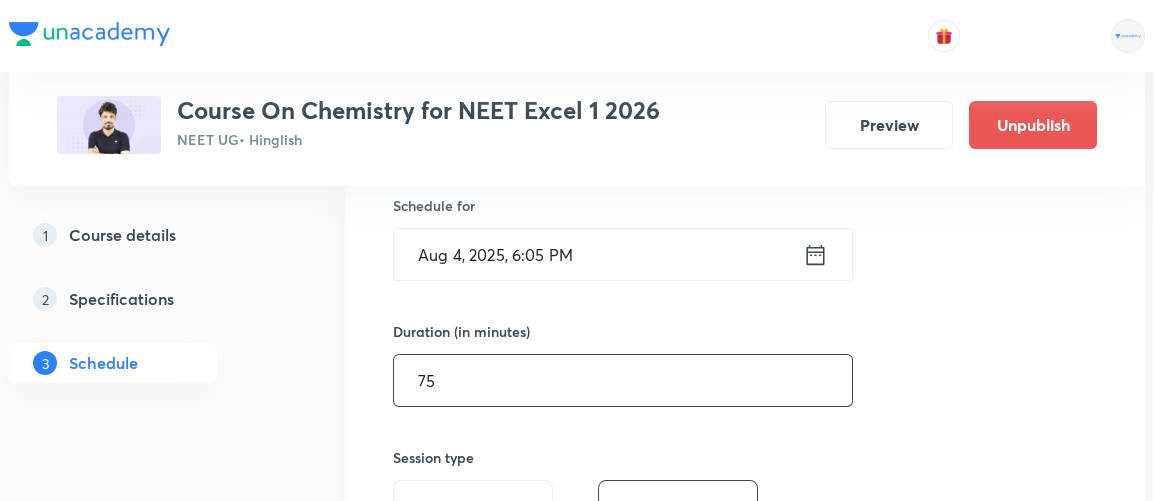 type on "75" 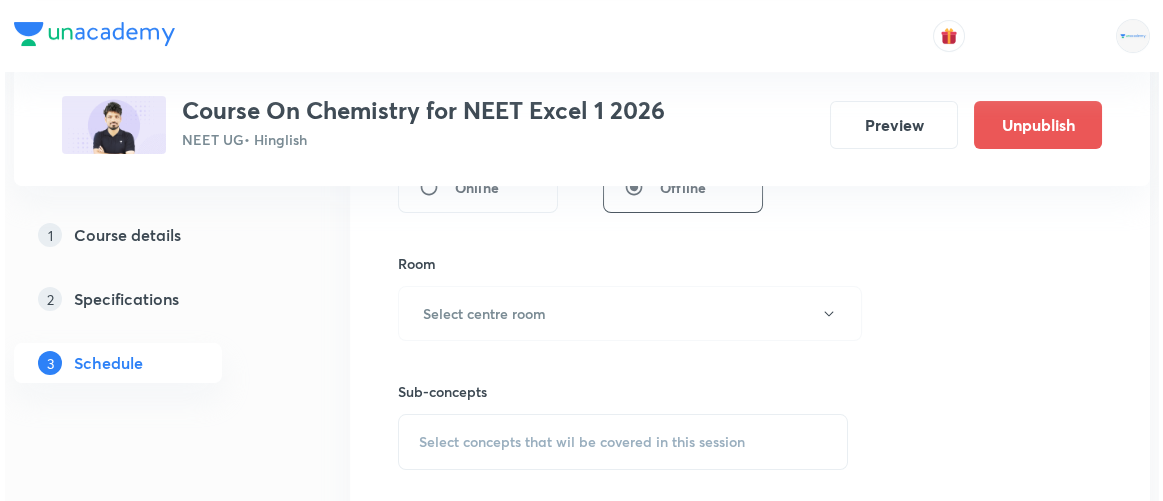 scroll, scrollTop: 821, scrollLeft: 0, axis: vertical 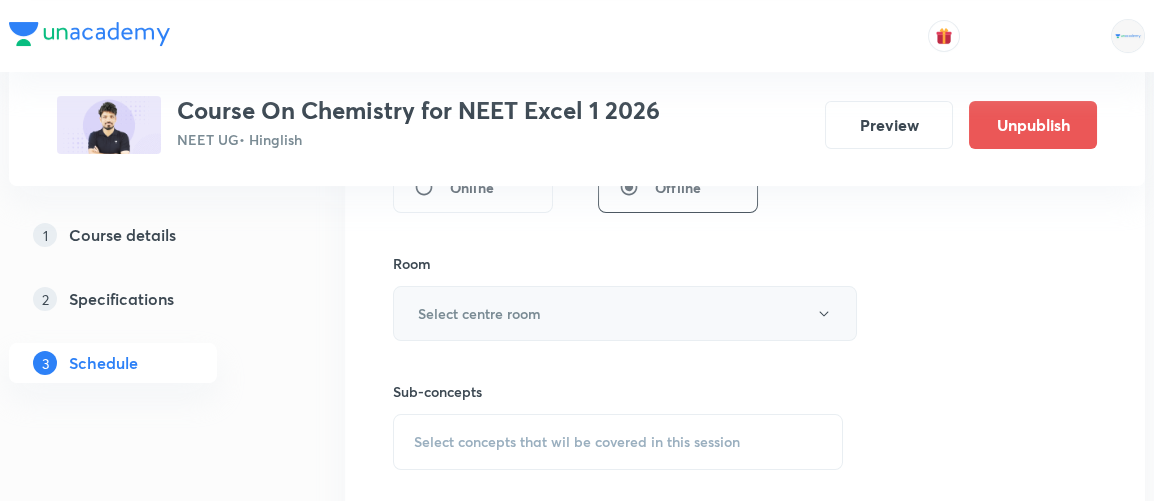 click on "Select centre room" at bounding box center [625, 313] 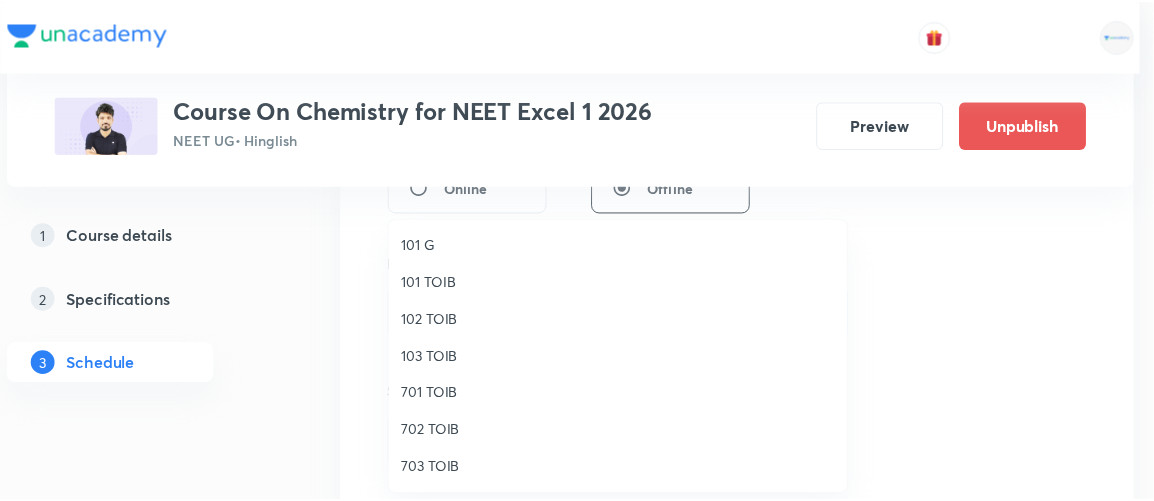 scroll, scrollTop: 44, scrollLeft: 0, axis: vertical 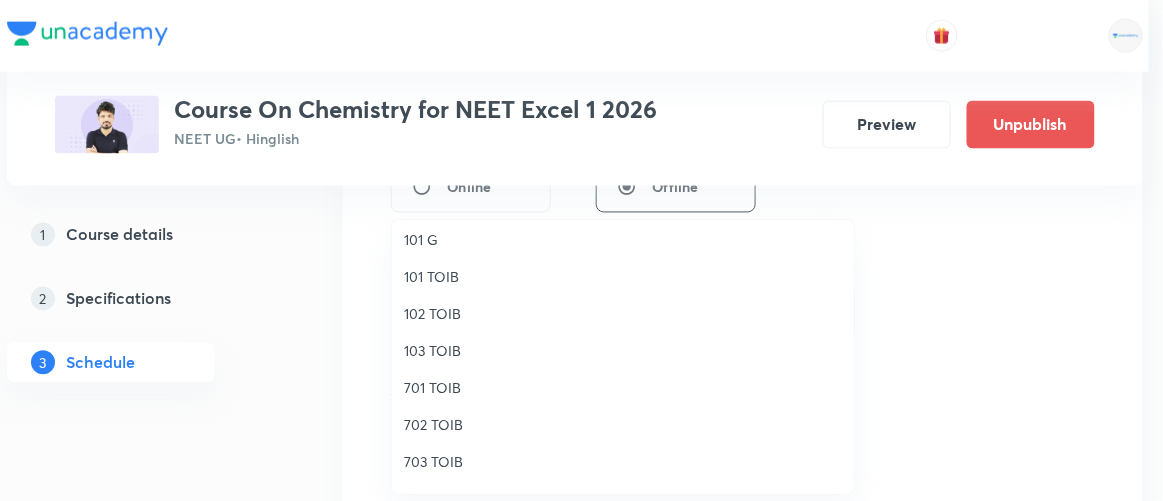 click on "702 TOIB" at bounding box center (623, 424) 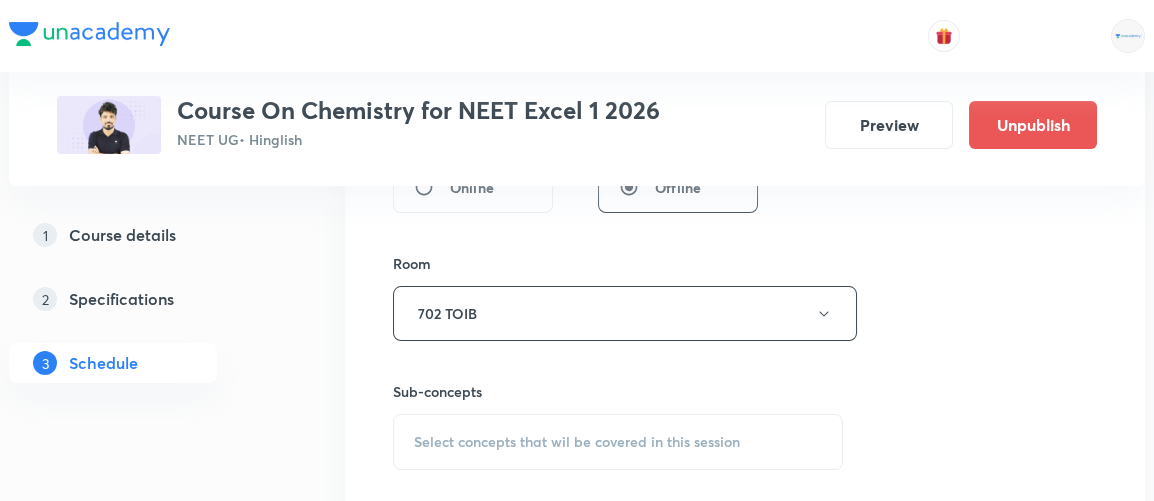 click on "Select concepts that wil be covered in this session" at bounding box center (618, 442) 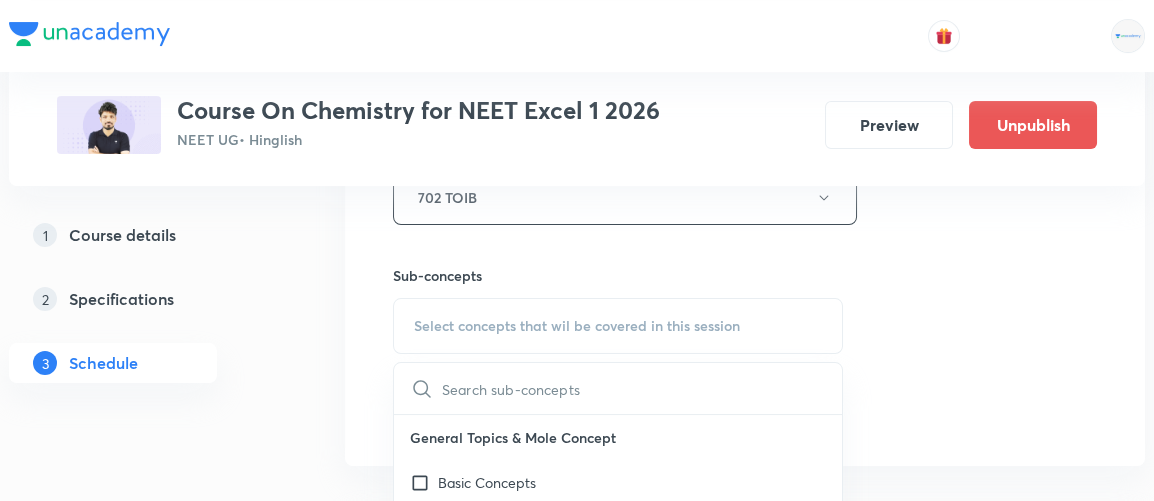 scroll, scrollTop: 938, scrollLeft: 0, axis: vertical 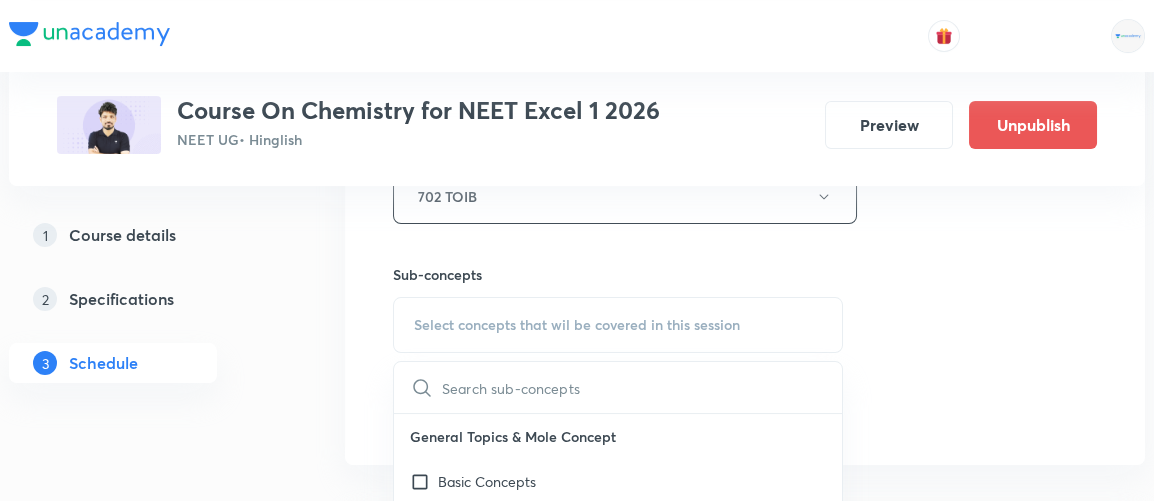 click at bounding box center (642, 387) 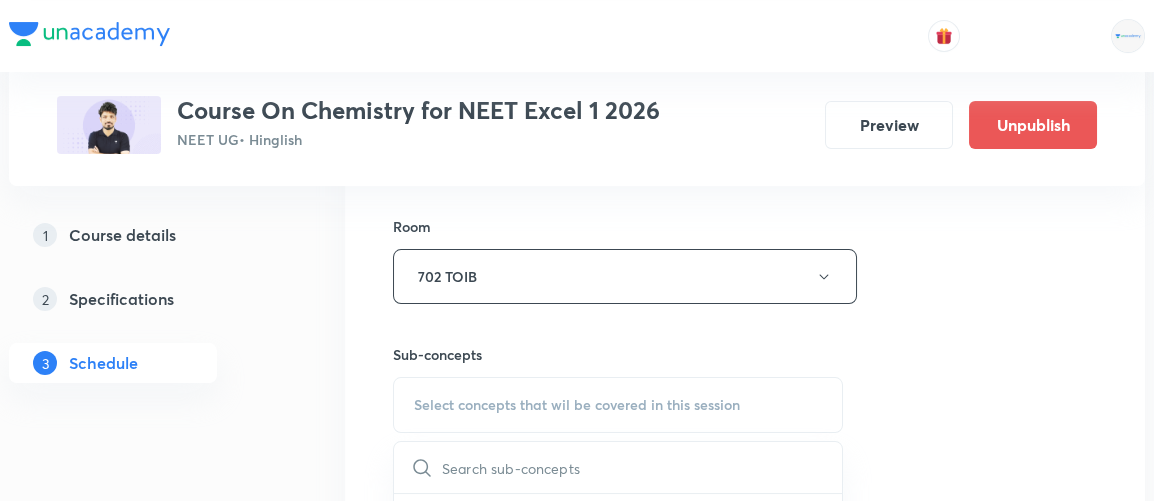 scroll, scrollTop: 861, scrollLeft: 0, axis: vertical 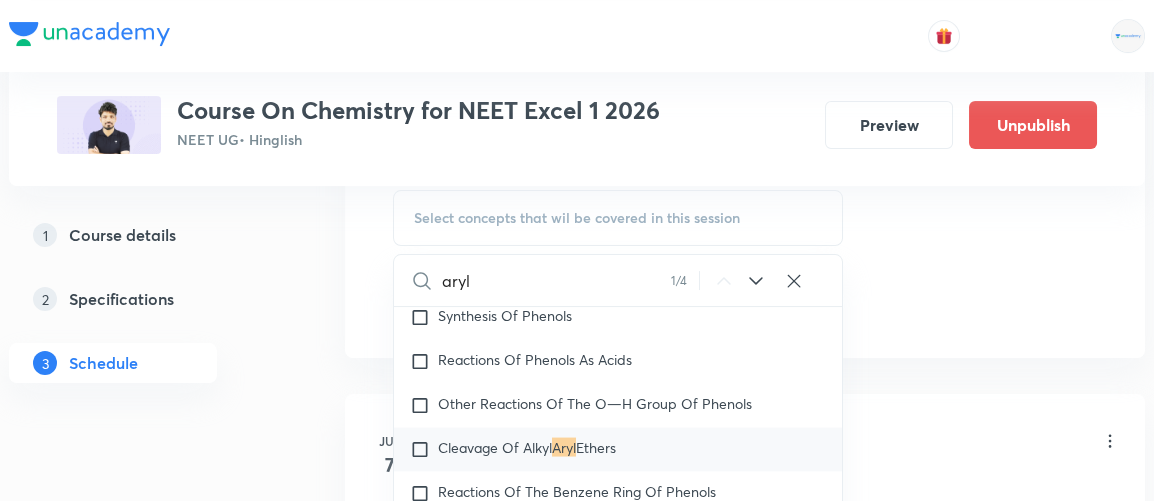 type on "aryl" 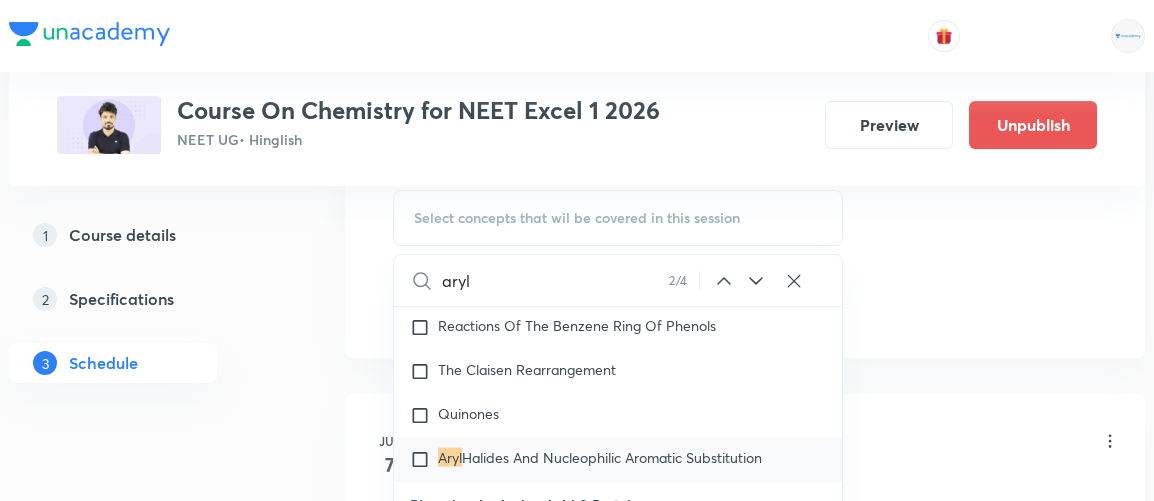 scroll, scrollTop: 48895, scrollLeft: 0, axis: vertical 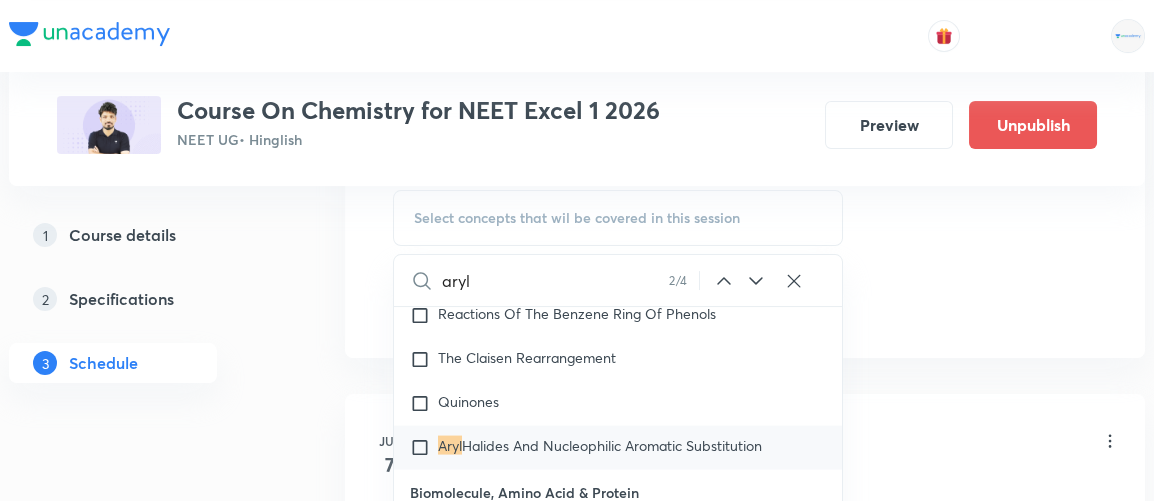 click at bounding box center [424, 272] 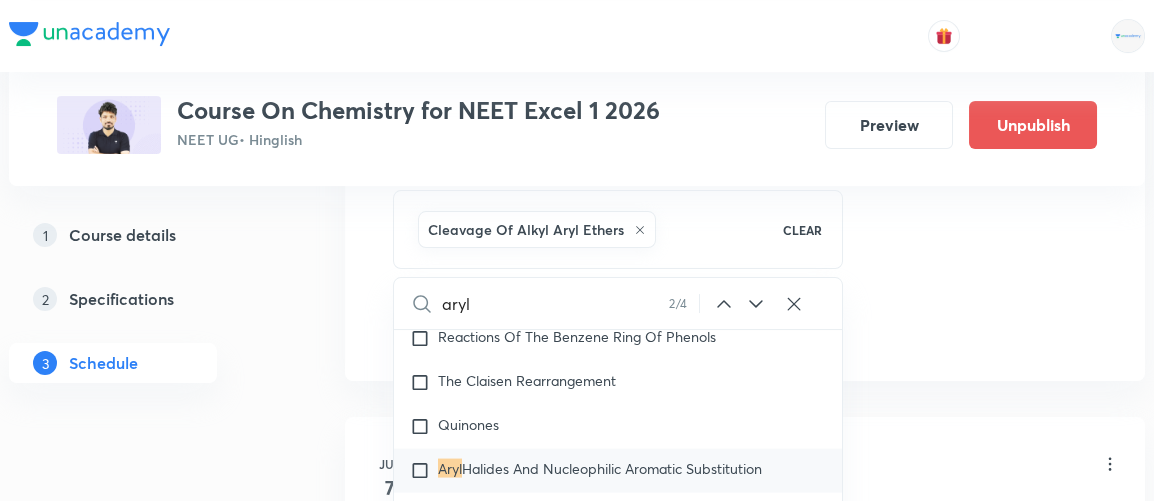 click on "1 Course details 2 Specifications 3 Schedule" at bounding box center (145, 1334) 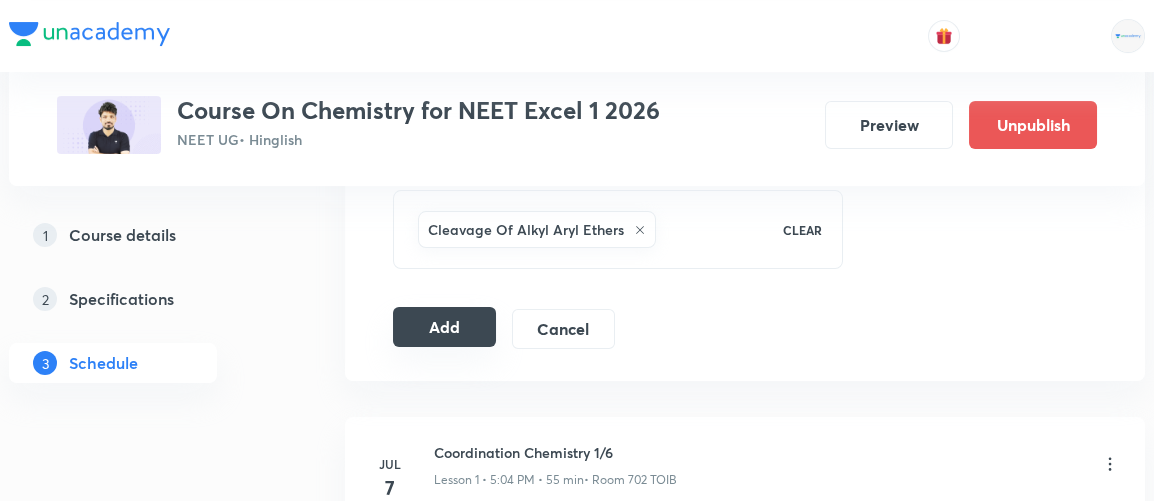 click on "Add" at bounding box center [444, 327] 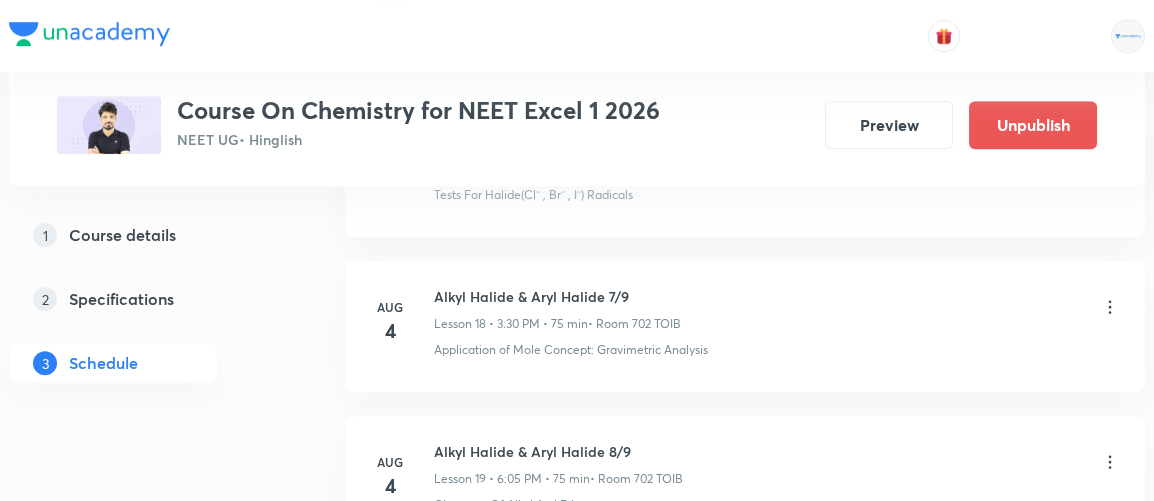 scroll, scrollTop: 3170, scrollLeft: 0, axis: vertical 